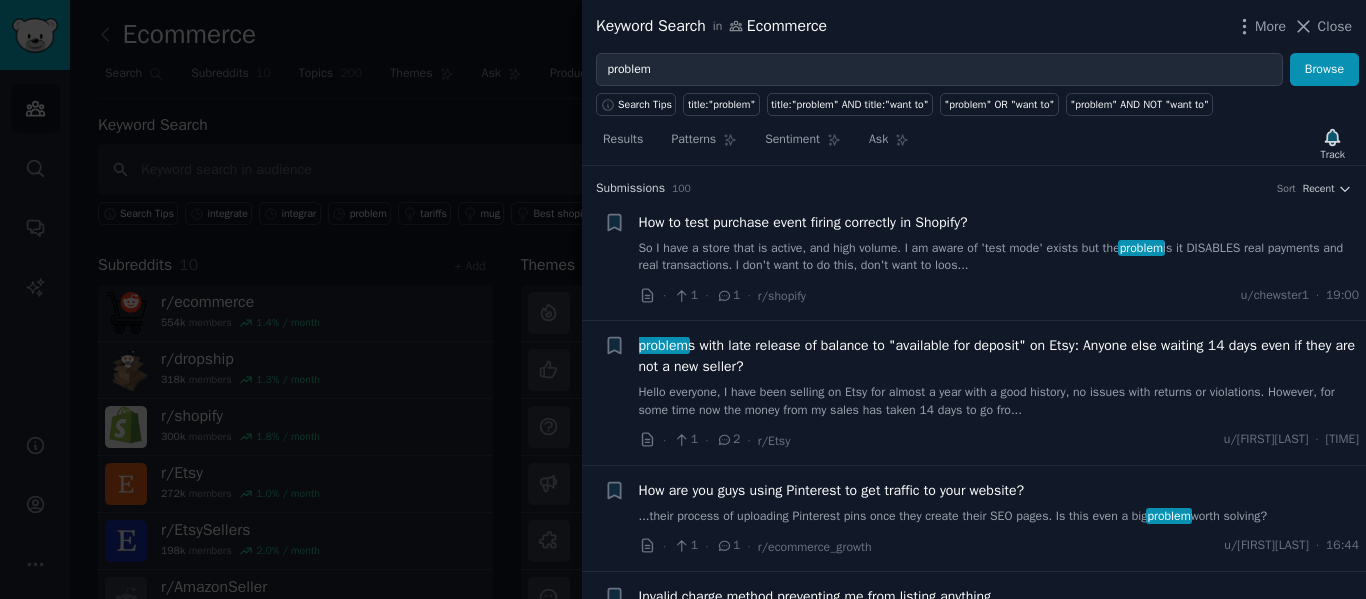 scroll, scrollTop: 0, scrollLeft: 0, axis: both 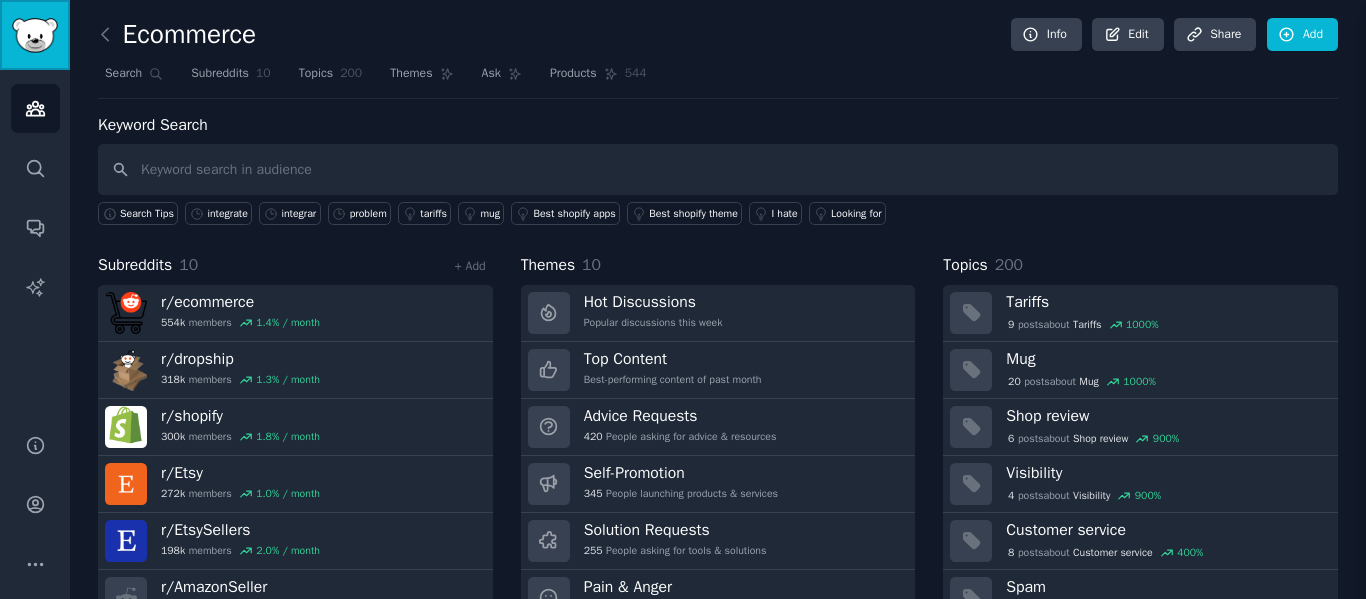 click at bounding box center [35, 35] 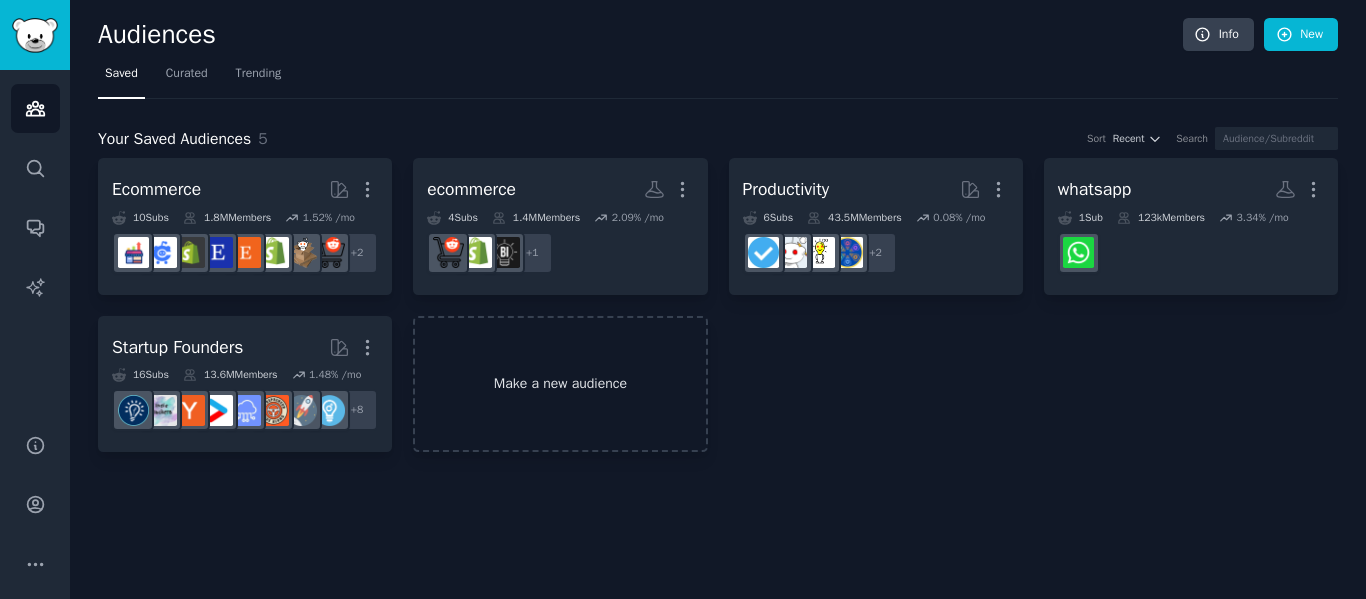 click on "Make a new audience" at bounding box center (560, 384) 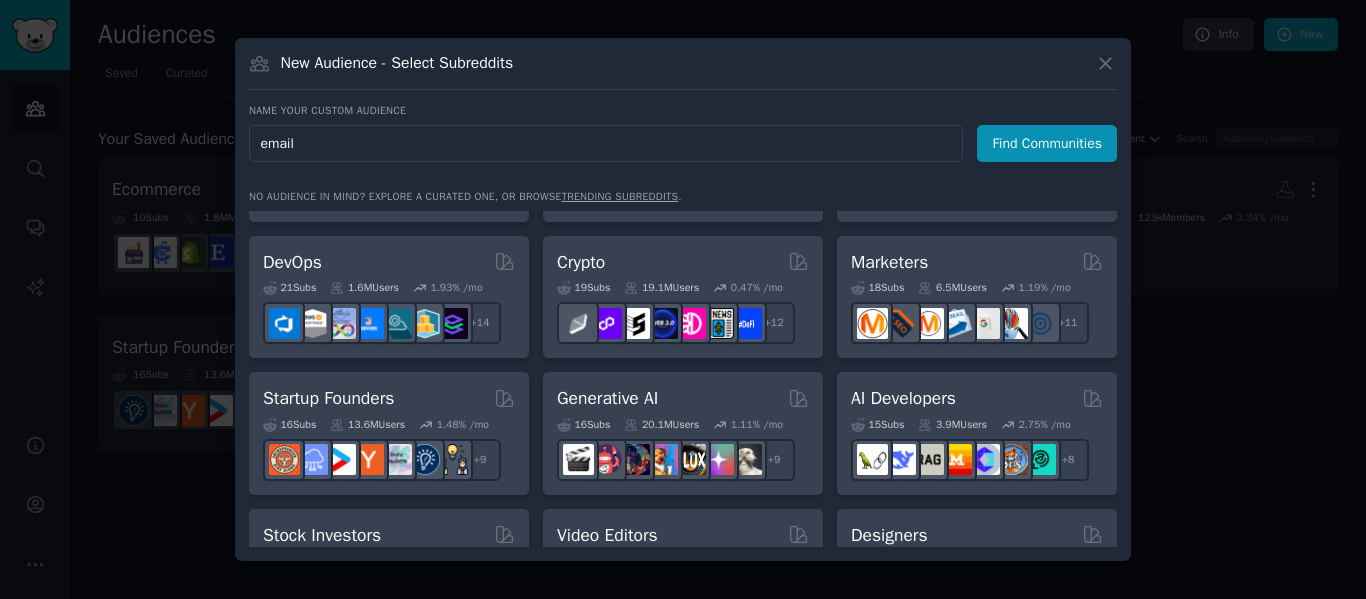 scroll, scrollTop: 100, scrollLeft: 0, axis: vertical 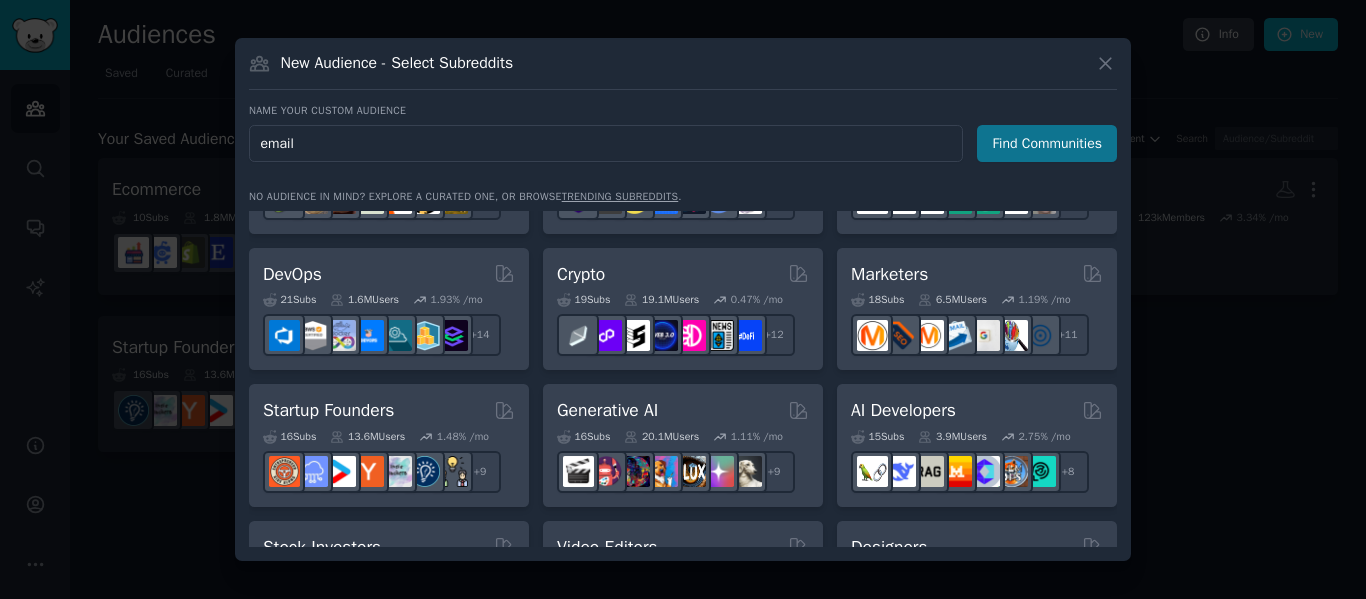 type on "email" 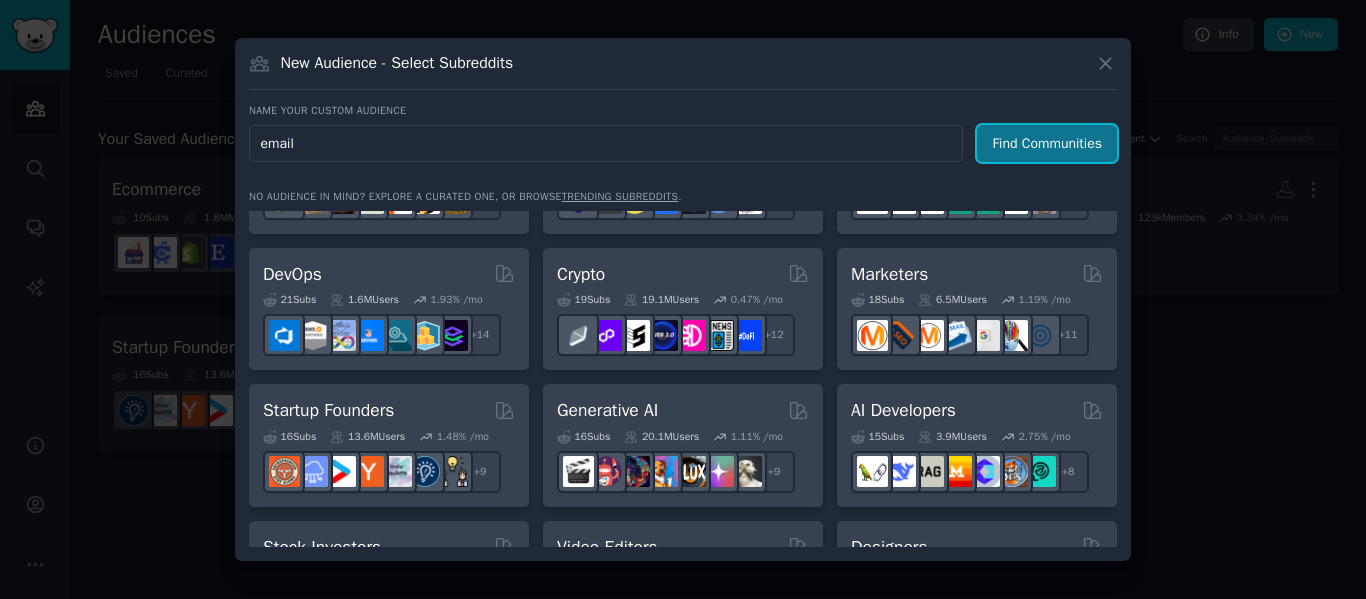 click on "Find Communities" at bounding box center [1047, 143] 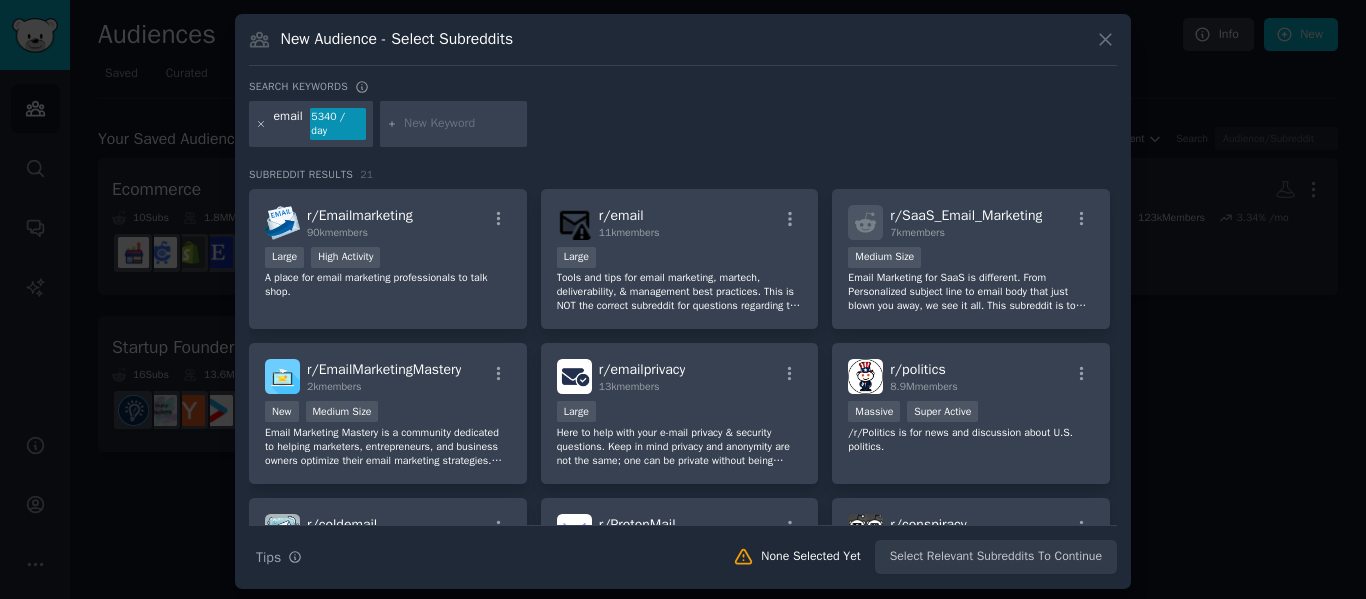 click 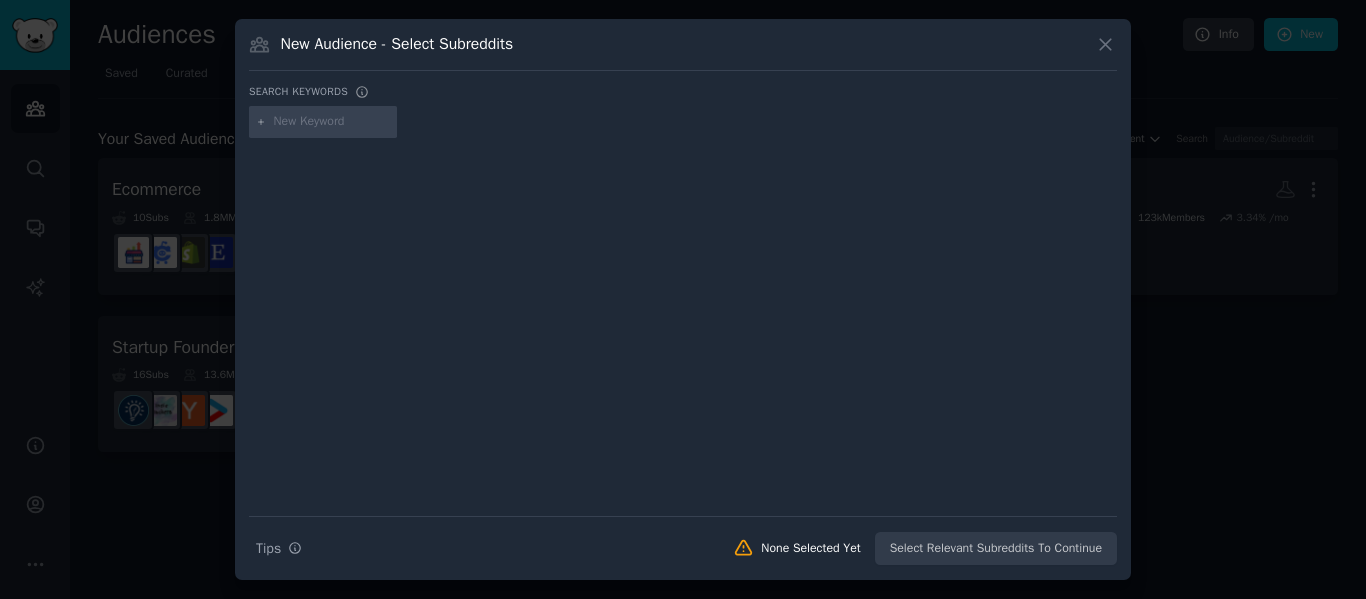 click at bounding box center (332, 122) 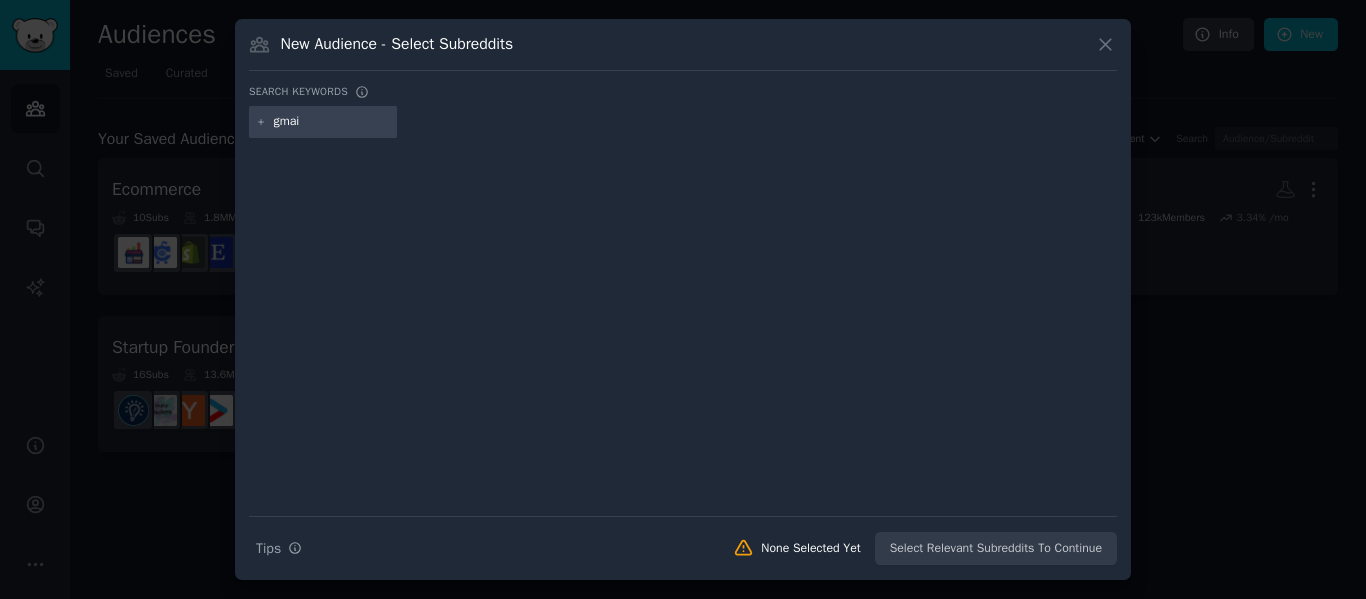 type on "gmail" 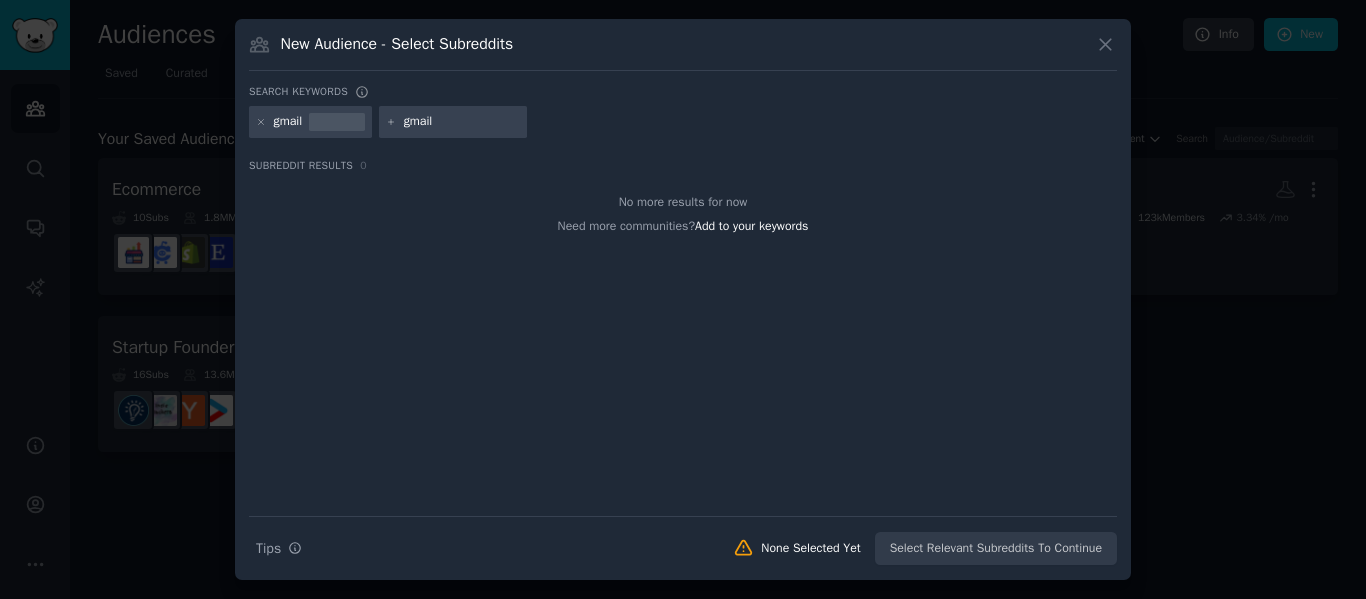 type 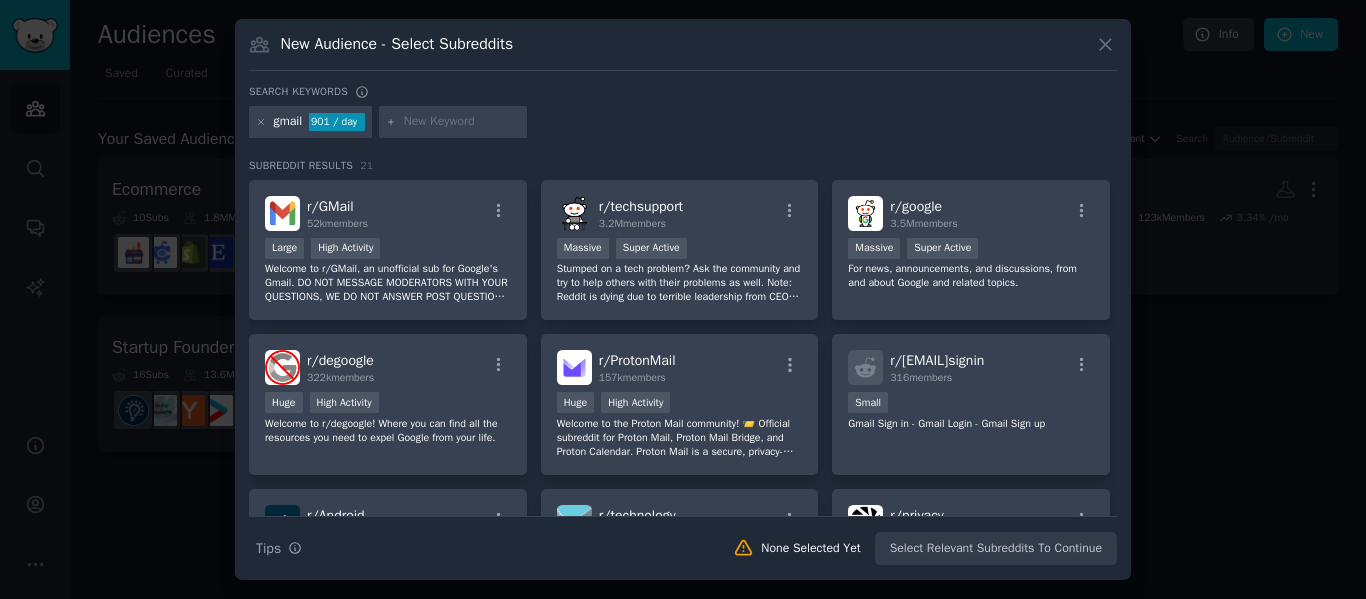 click at bounding box center (683, 299) 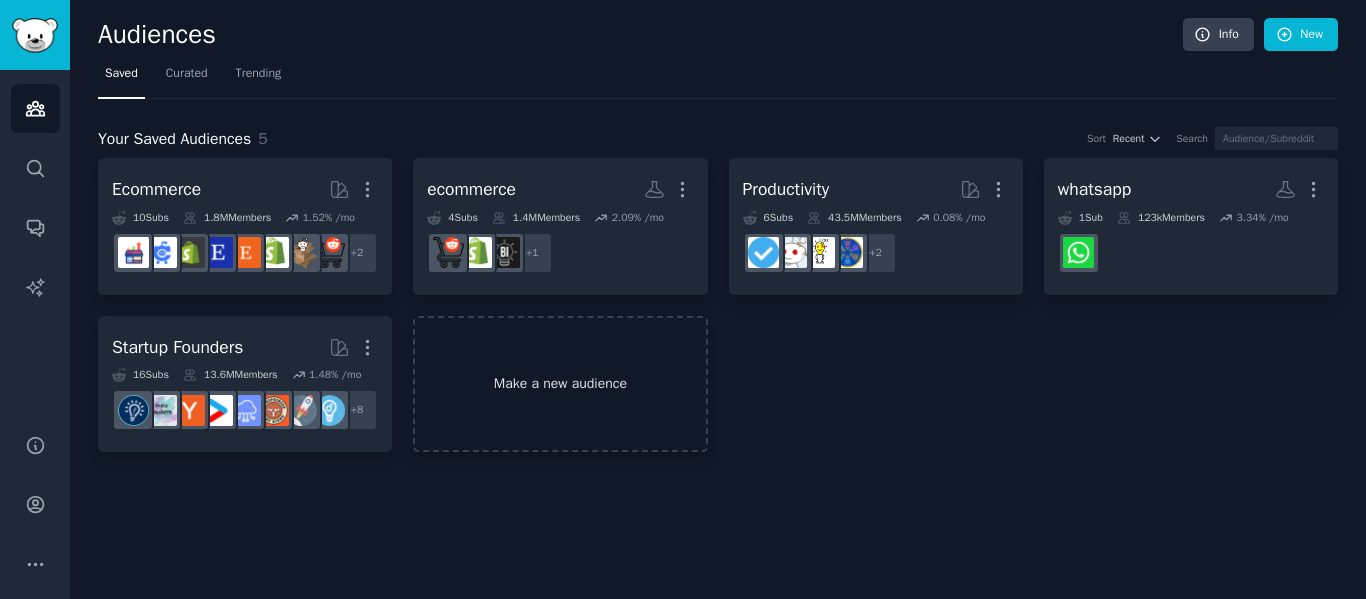click on "Make a new audience" at bounding box center [560, 384] 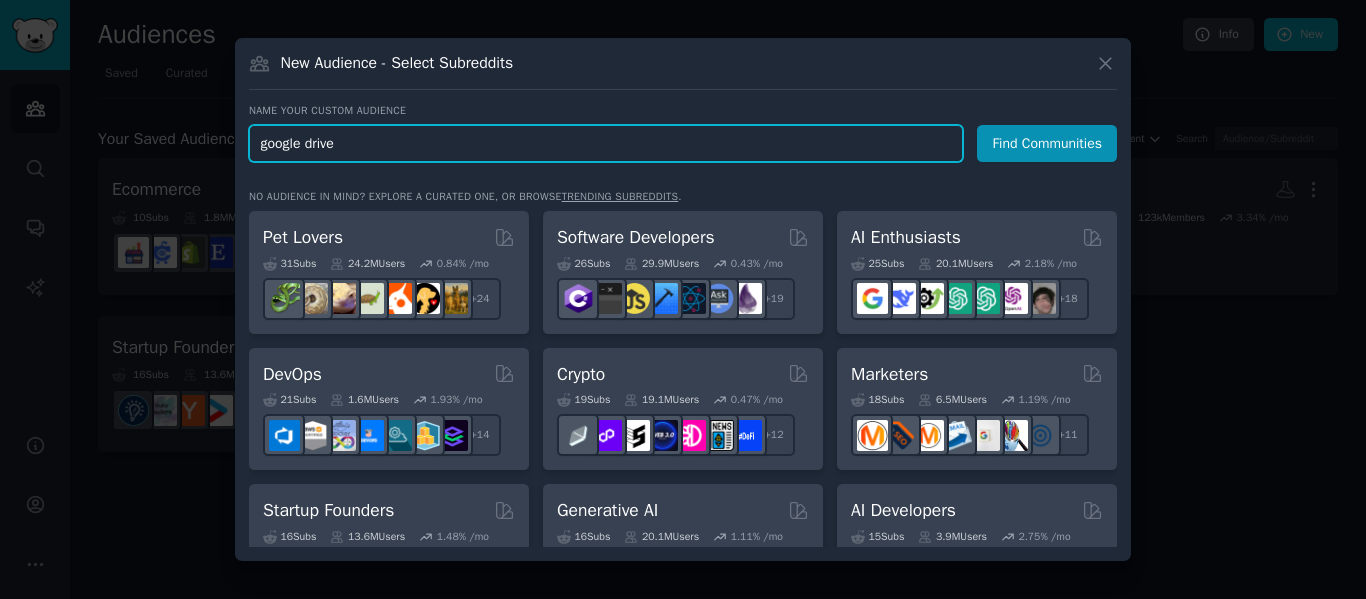 type on "google drive" 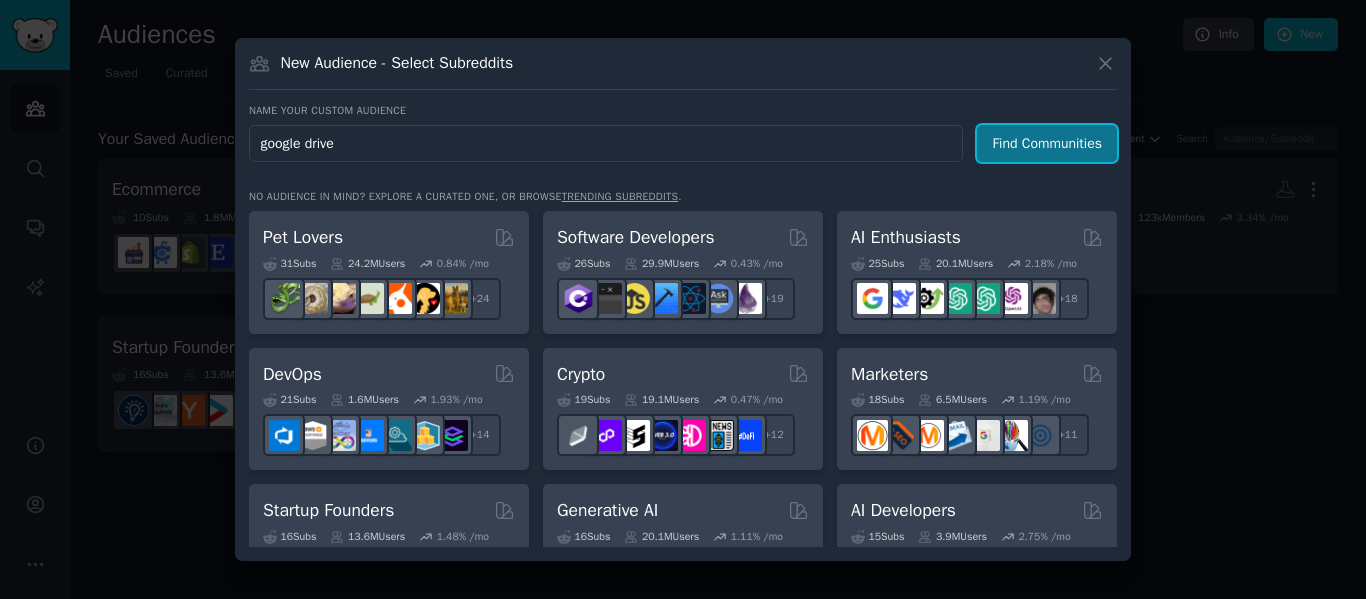 click on "Find Communities" at bounding box center [1047, 143] 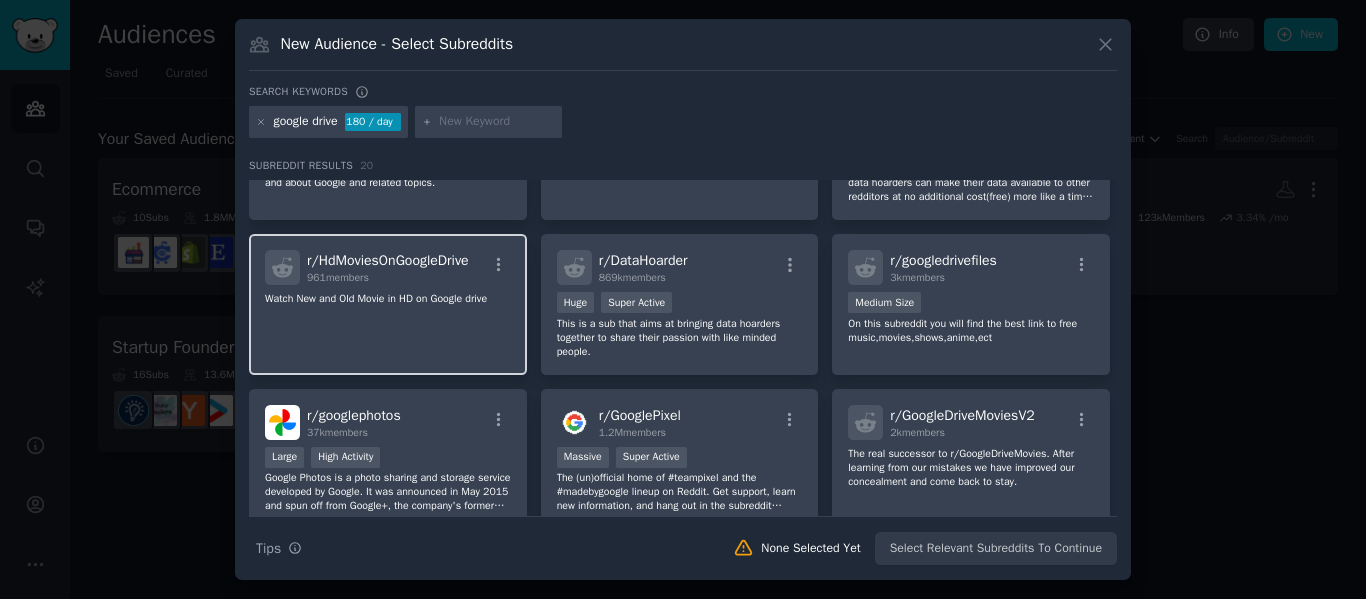 scroll, scrollTop: 0, scrollLeft: 0, axis: both 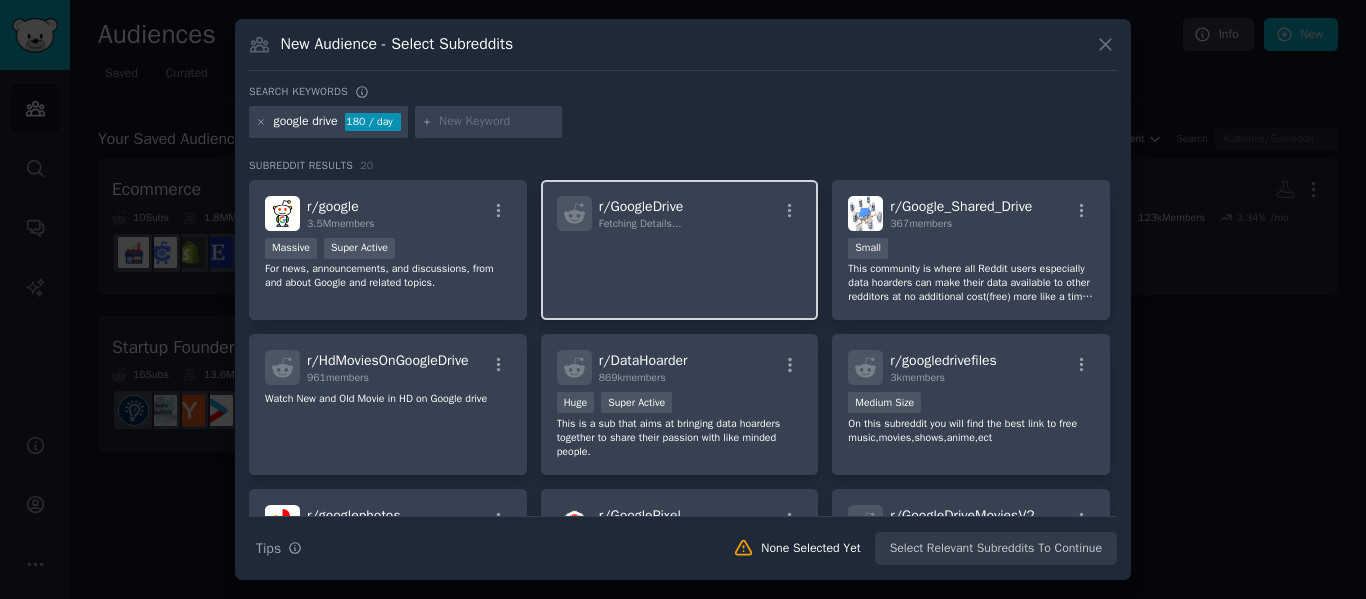 click 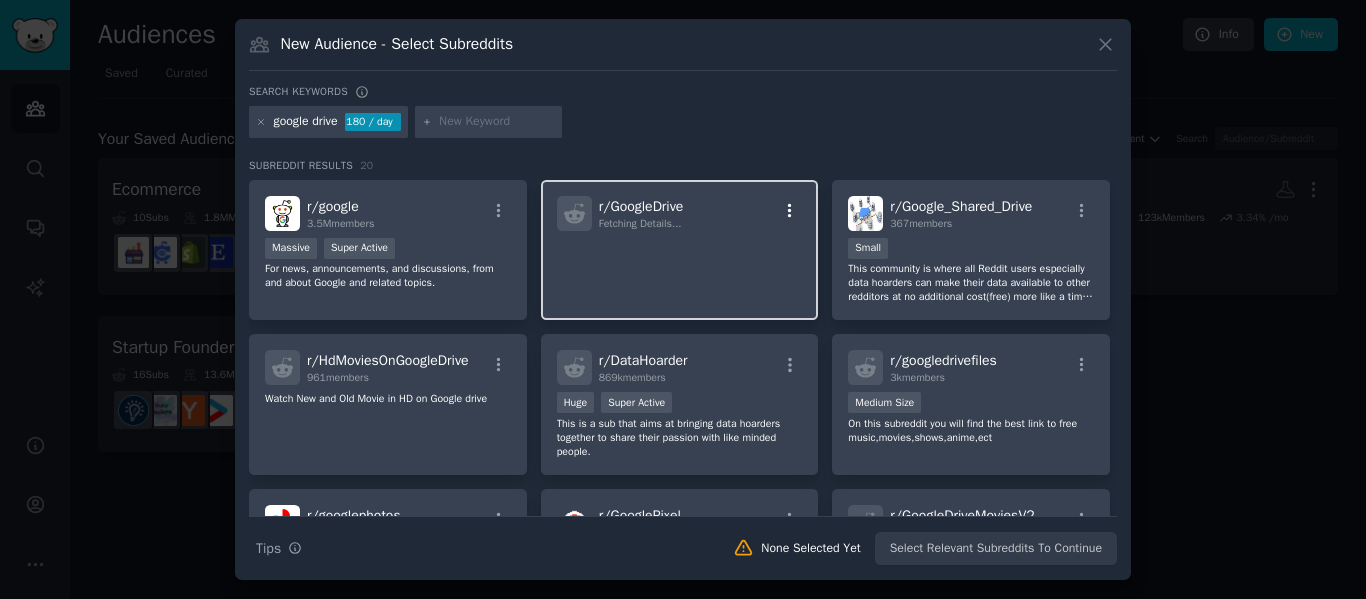 click 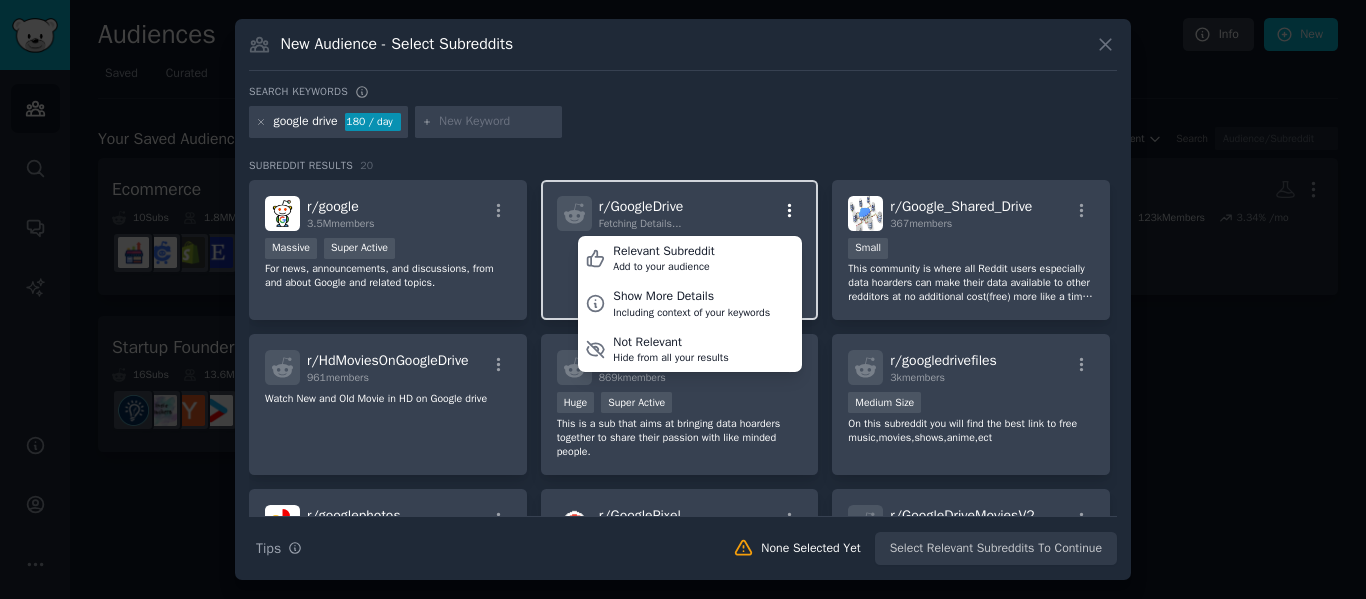 click 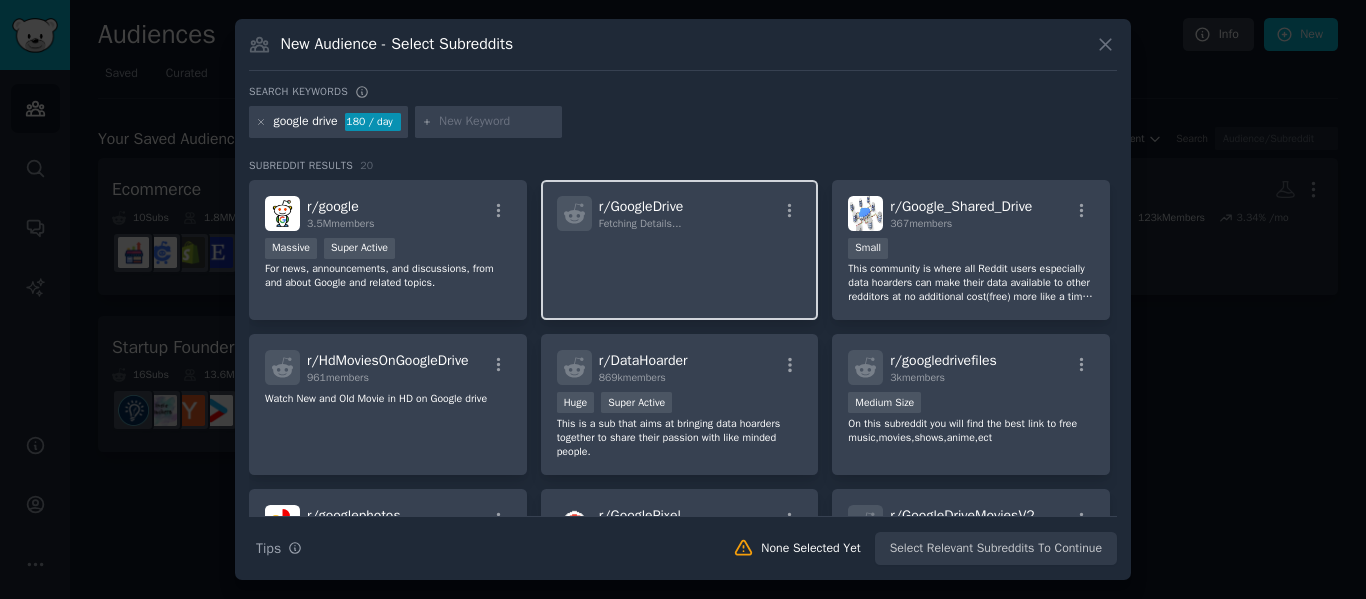 click on "r/ GoogleDrive Fetching Details..." at bounding box center [680, 250] 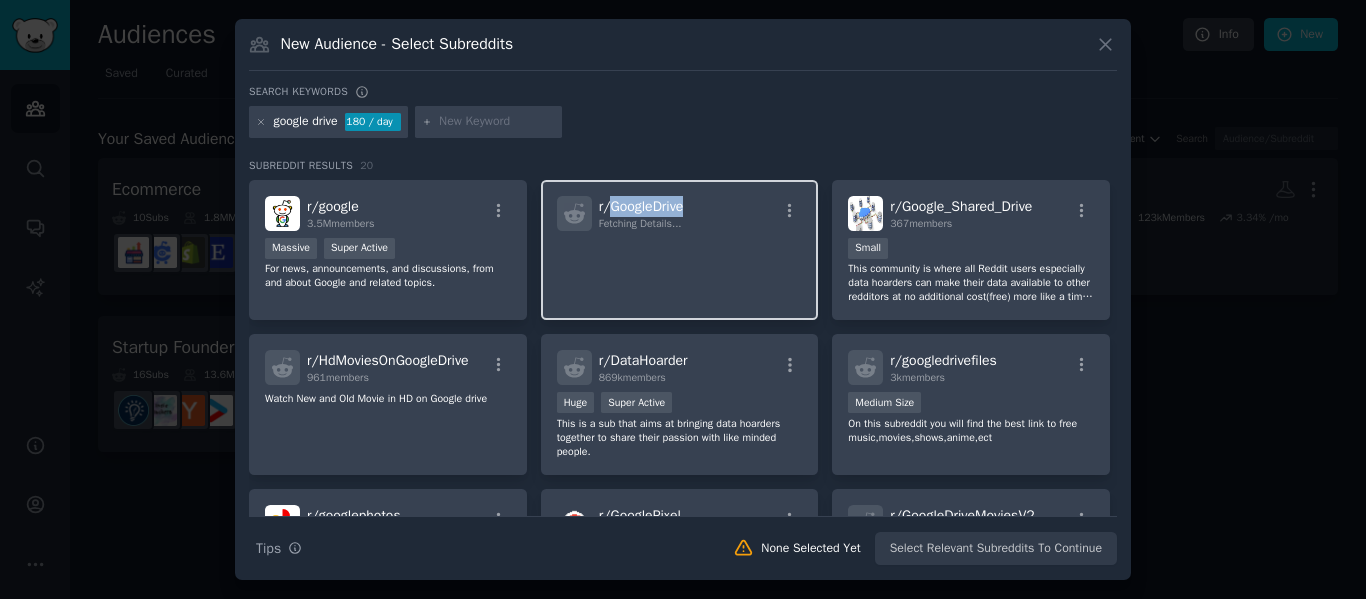click on "r/ GoogleDrive Fetching Details..." at bounding box center (680, 250) 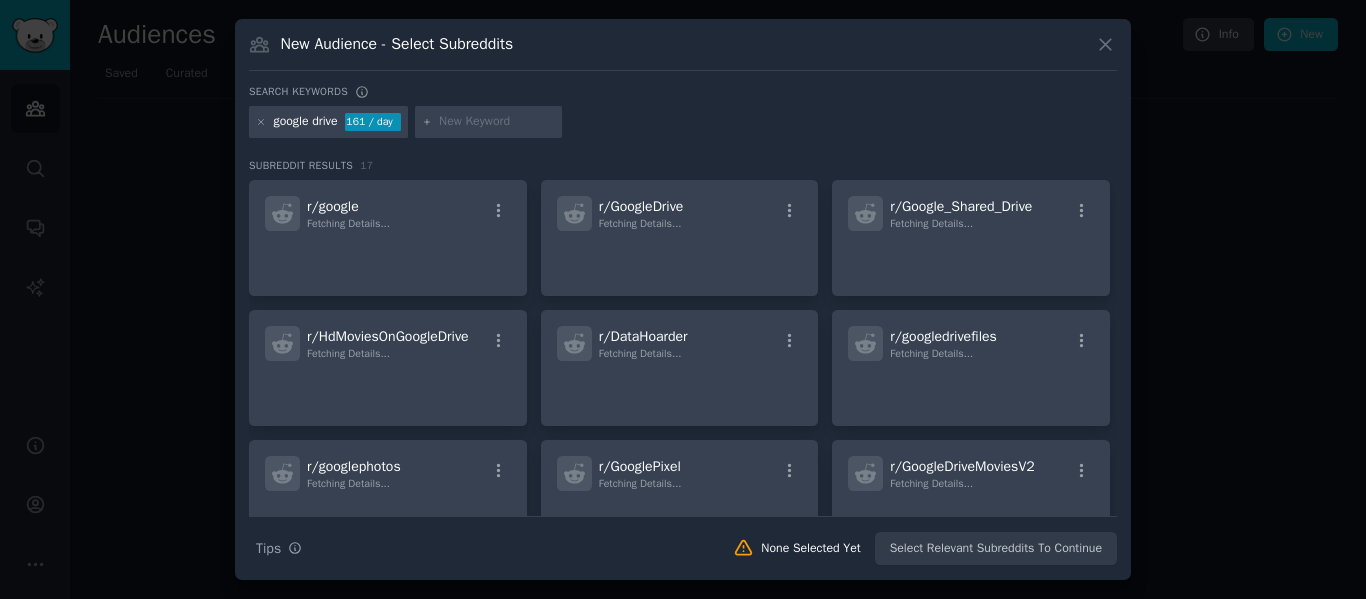 scroll, scrollTop: 0, scrollLeft: 0, axis: both 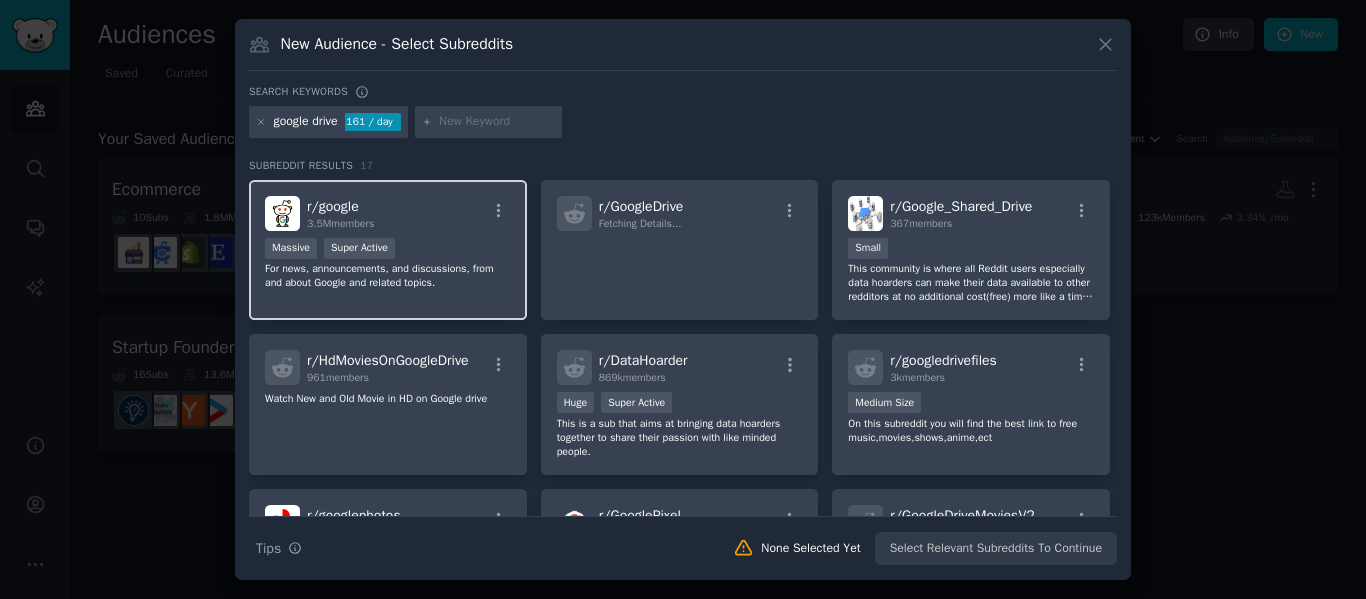 click on "r/ google" at bounding box center [333, 206] 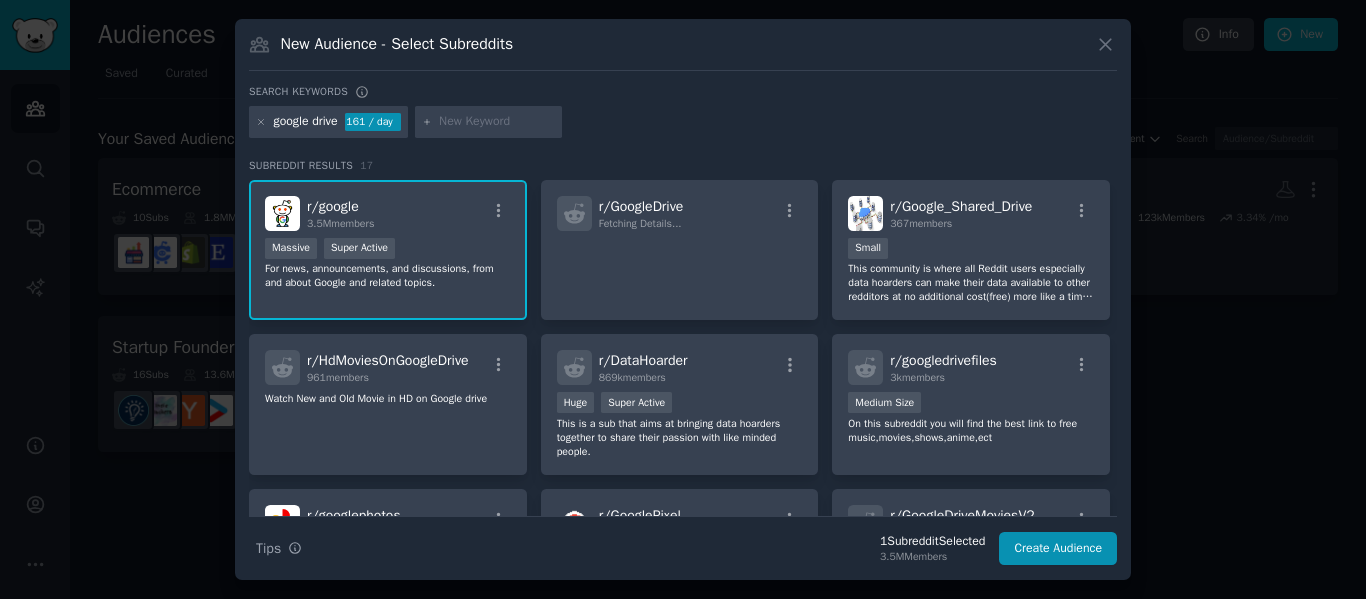 click on "r/ google 3.5M  members" at bounding box center [388, 213] 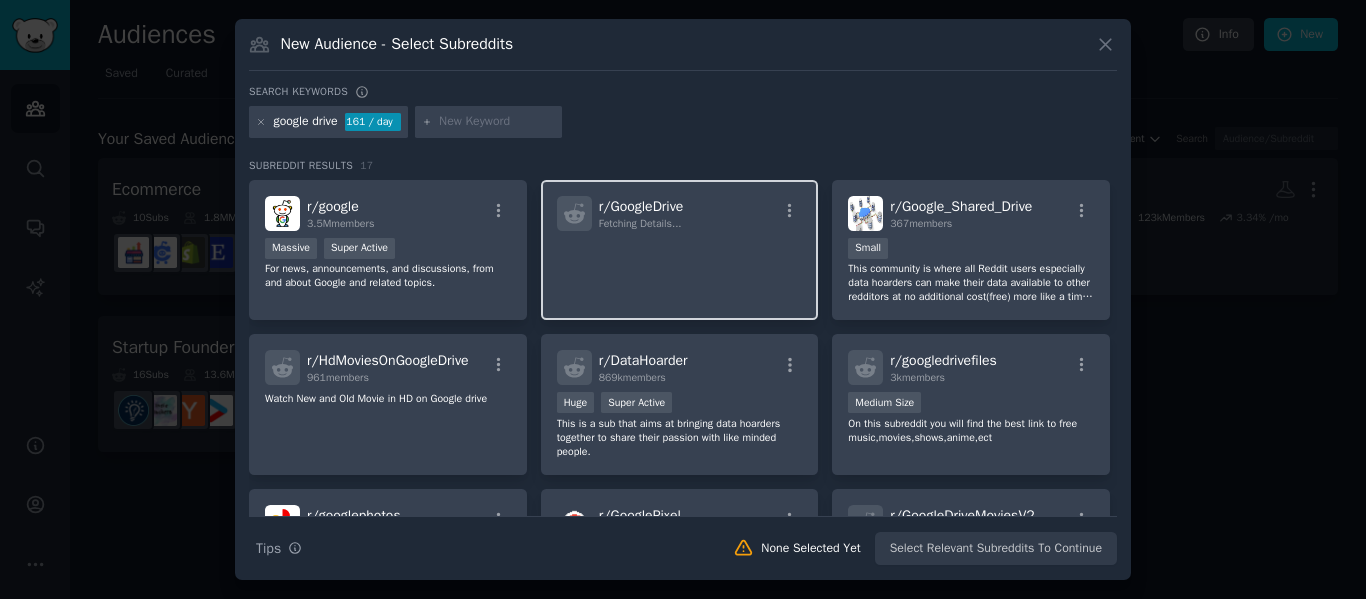 click 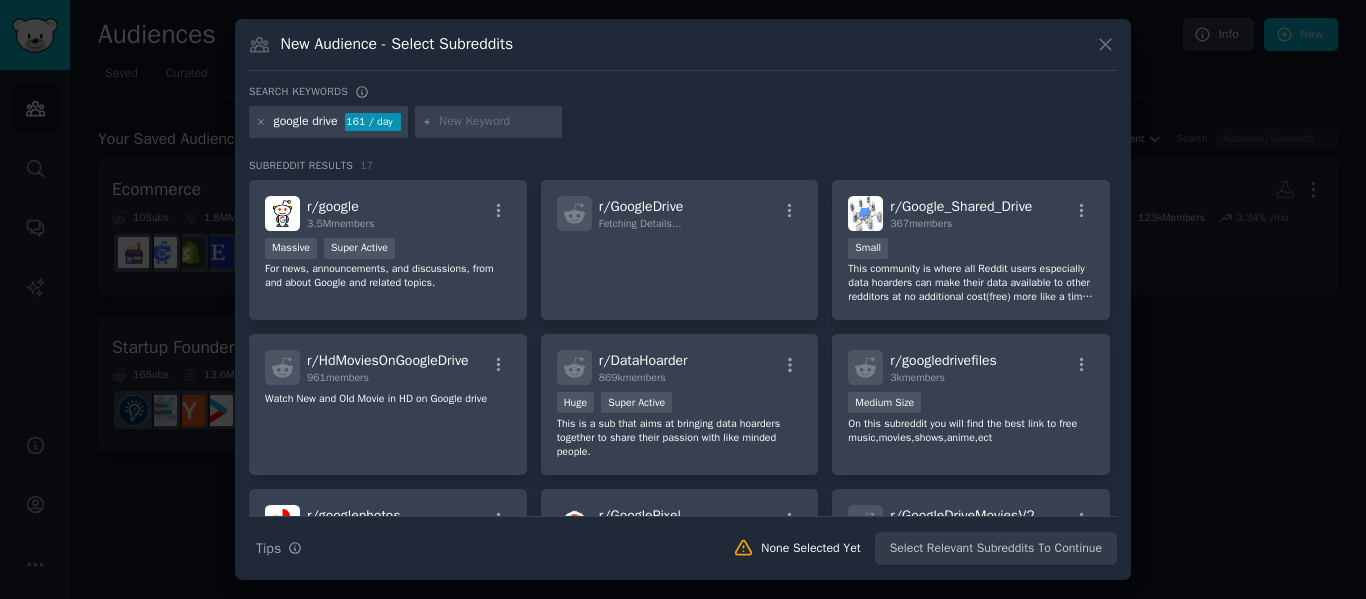 click at bounding box center [683, 299] 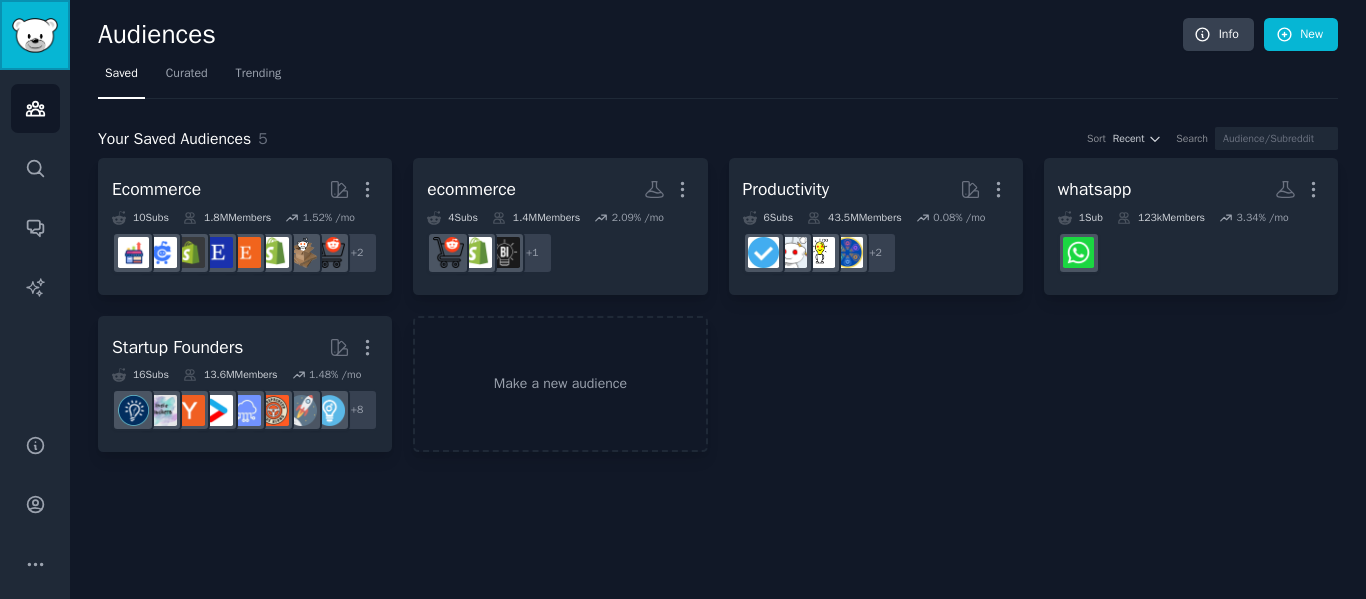 click at bounding box center (35, 35) 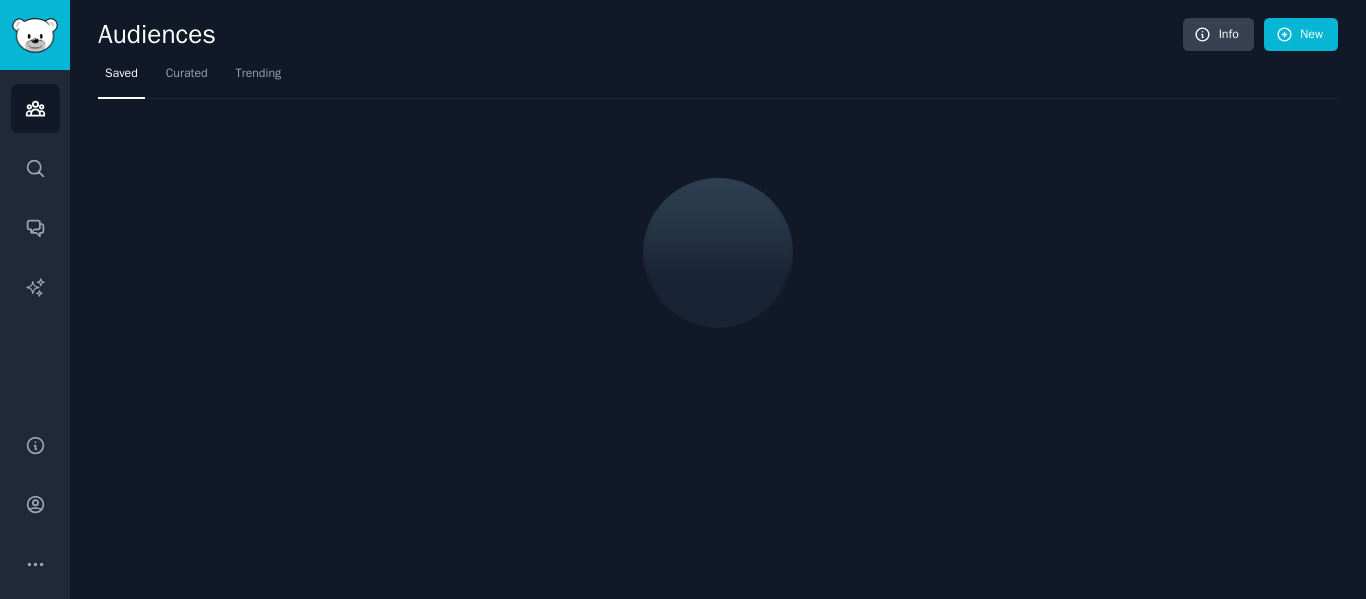 scroll, scrollTop: 0, scrollLeft: 0, axis: both 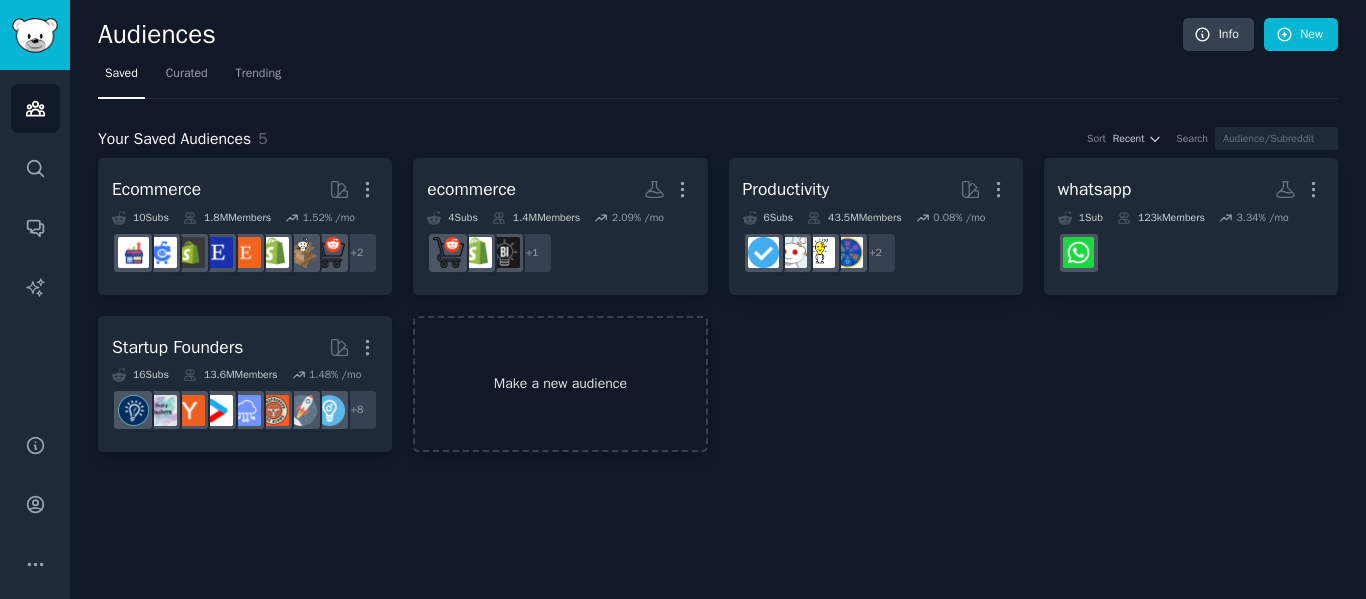 click on "Make a new audience" at bounding box center (560, 384) 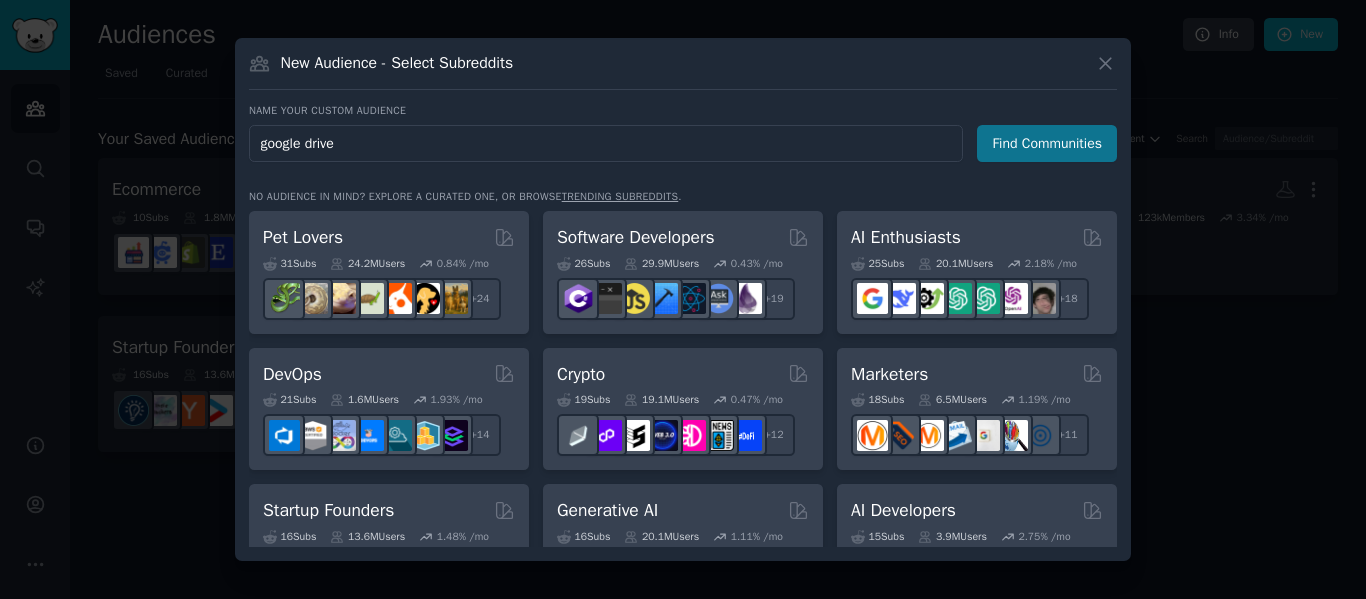 type on "google drive" 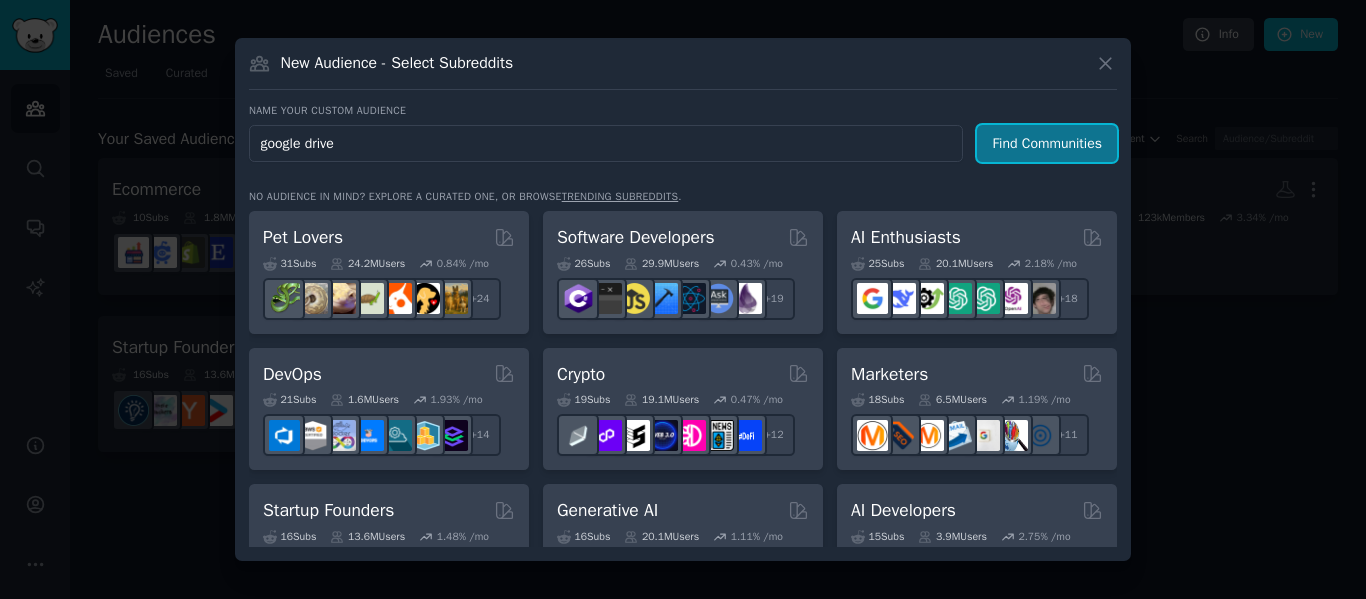 click on "Find Communities" at bounding box center (1047, 143) 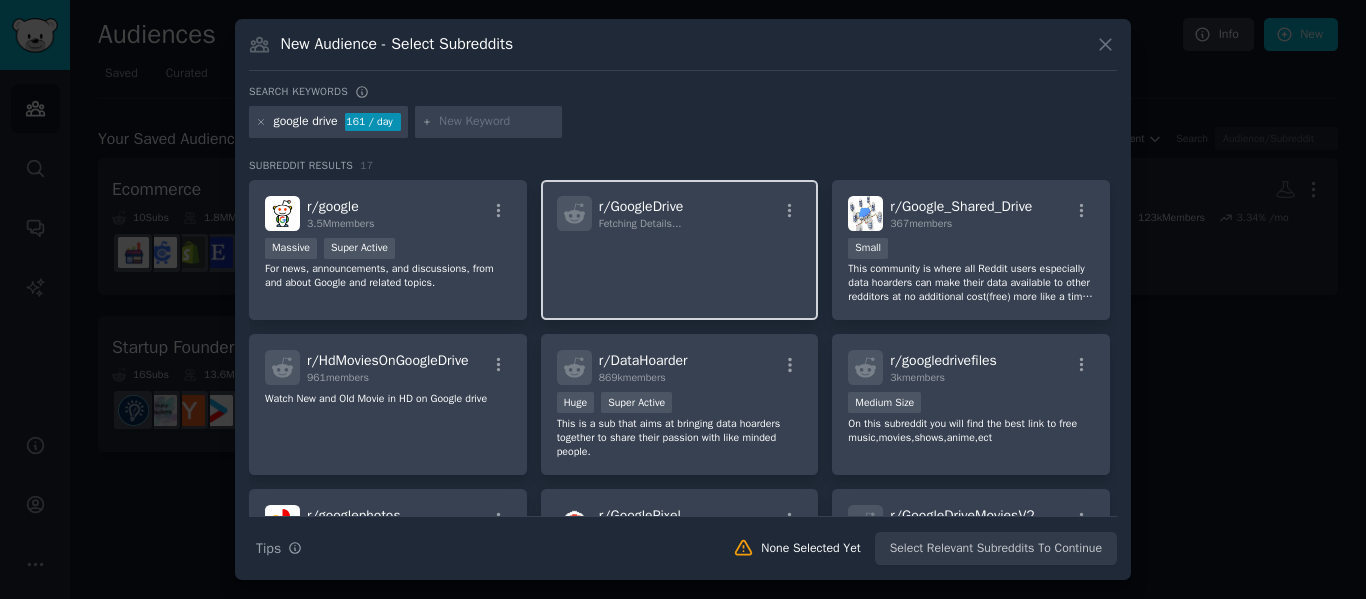 click on "r/ GoogleDrive Fetching Details..." at bounding box center [680, 250] 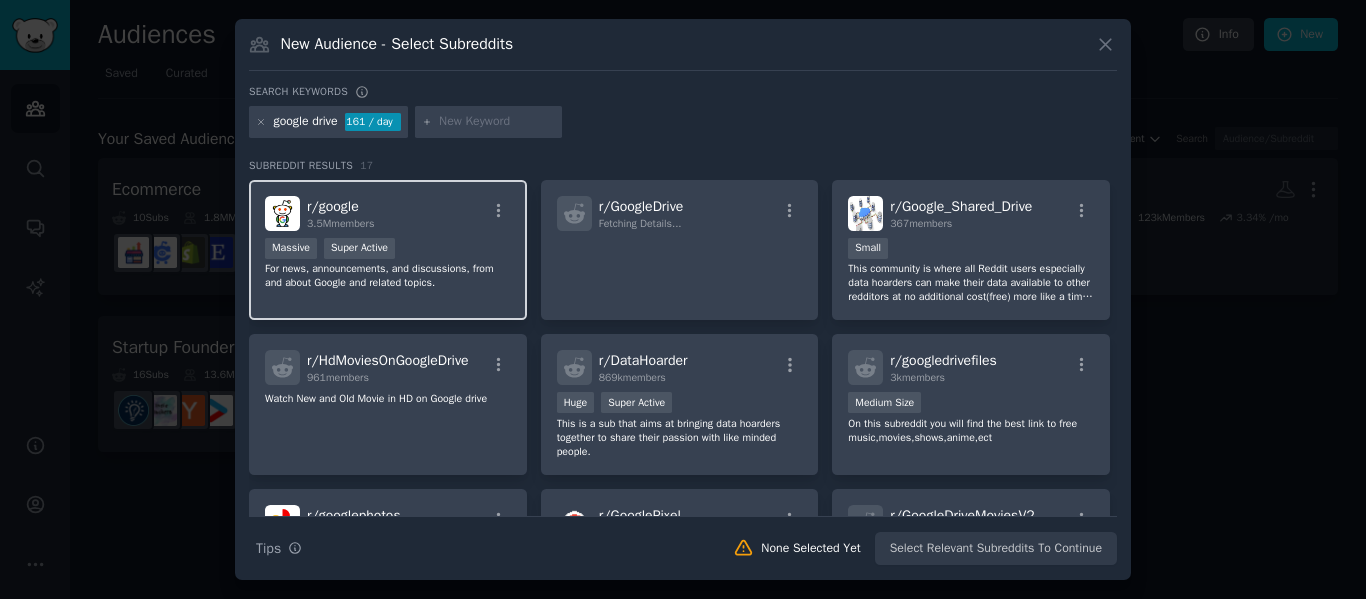 click on "r/ google" at bounding box center [333, 206] 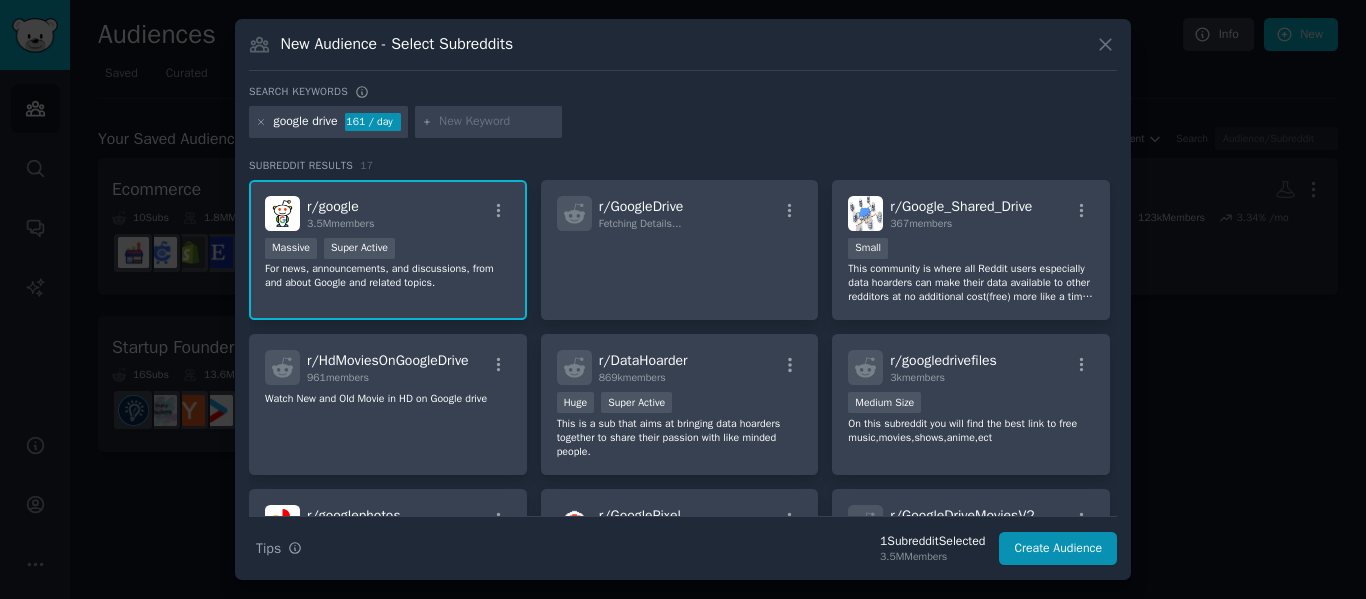 click at bounding box center [497, 122] 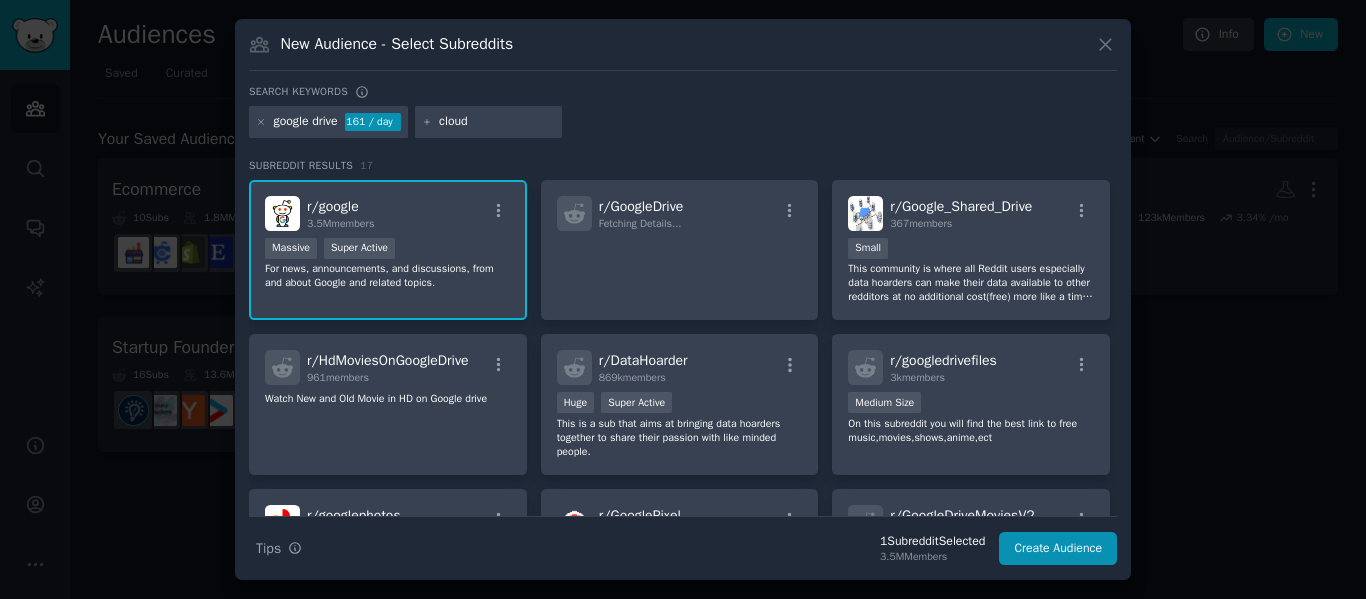 click on "google drive [NUMBER] / [DAY]" at bounding box center (328, 122) 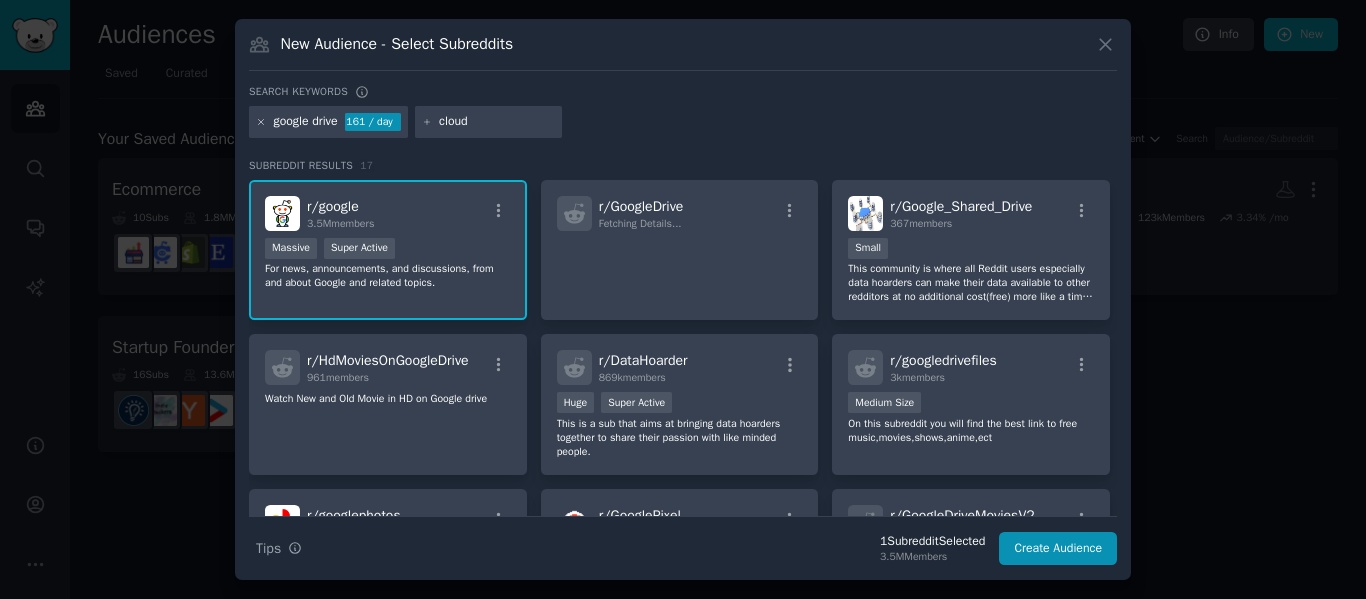 click 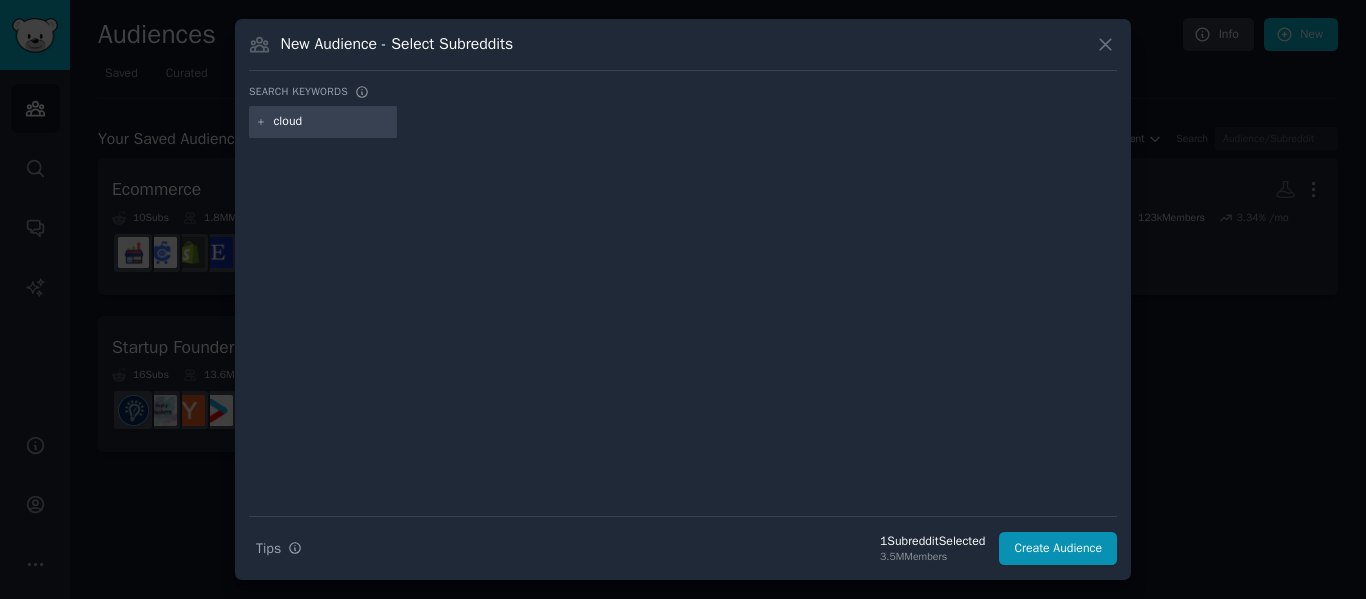 click on "cloud" at bounding box center [332, 122] 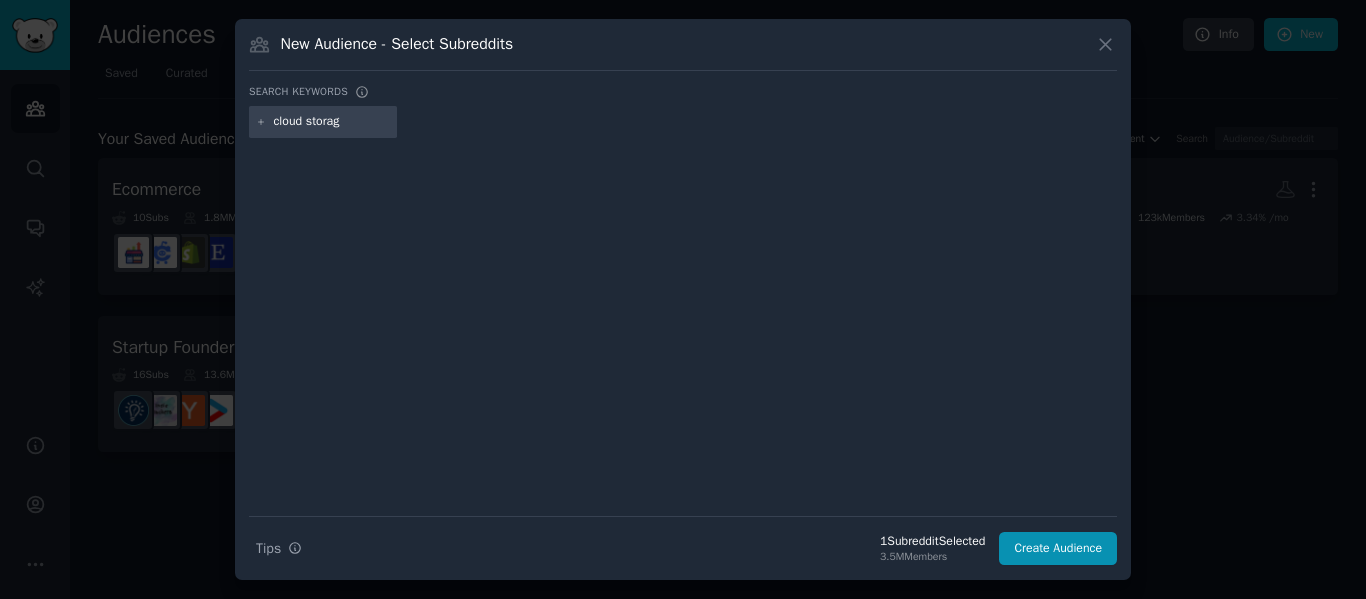 type on "cloud storage" 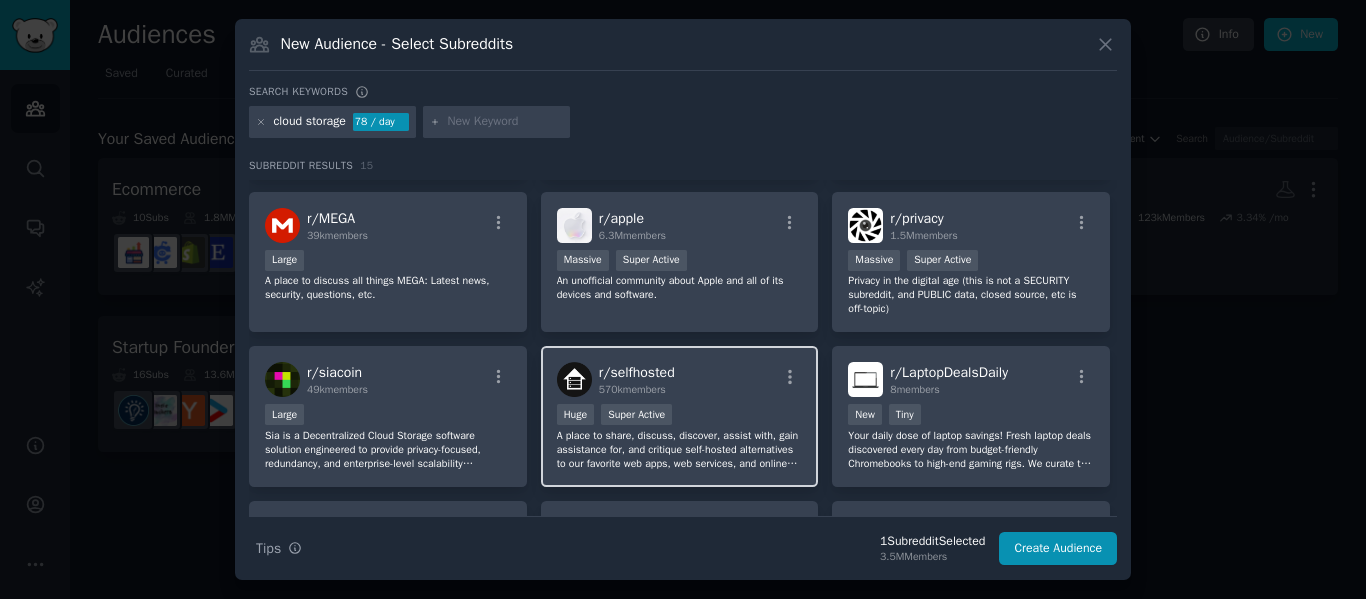 scroll, scrollTop: 300, scrollLeft: 0, axis: vertical 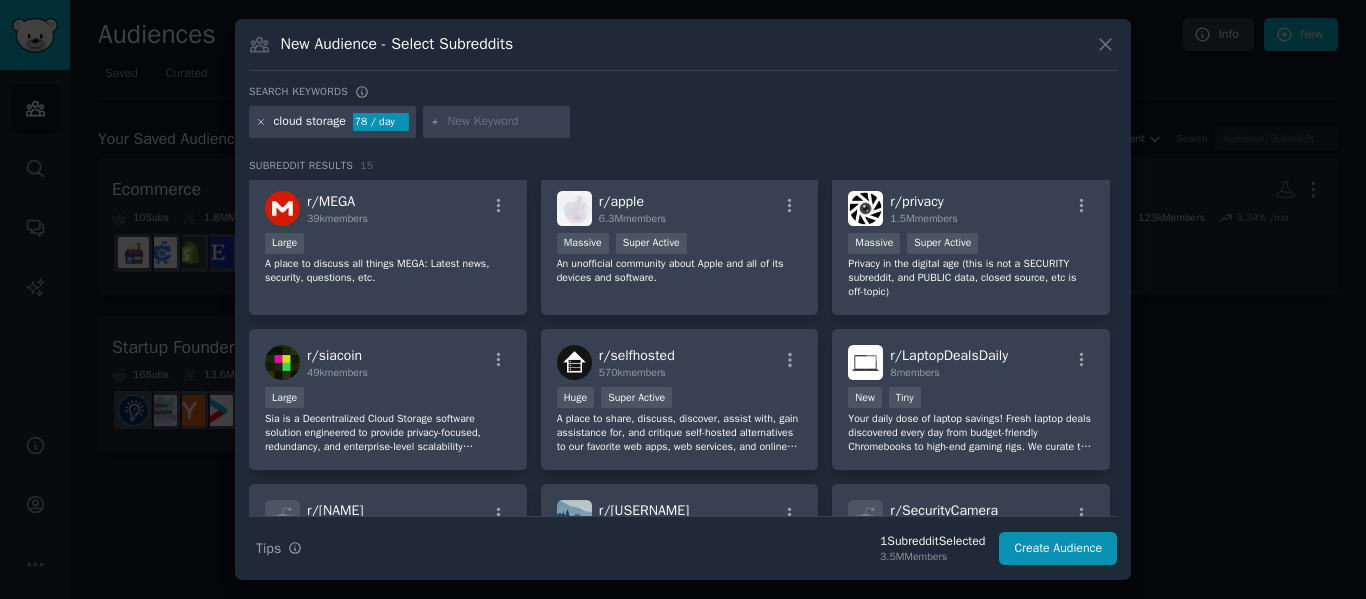 click 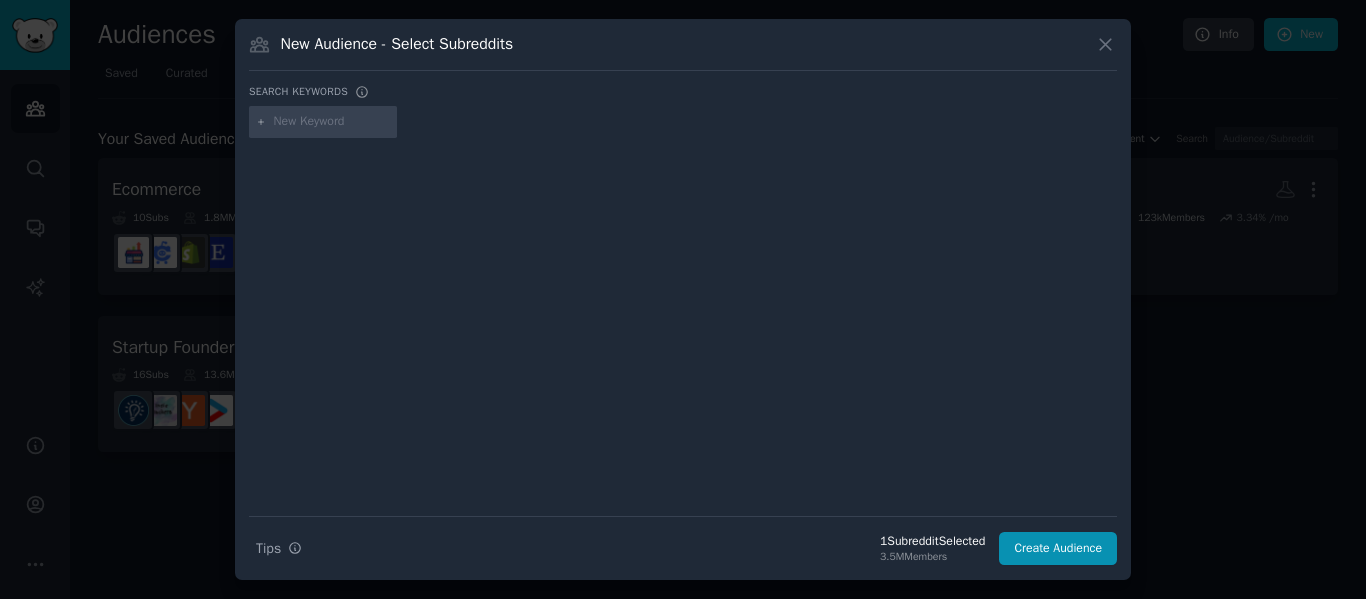 click at bounding box center [332, 122] 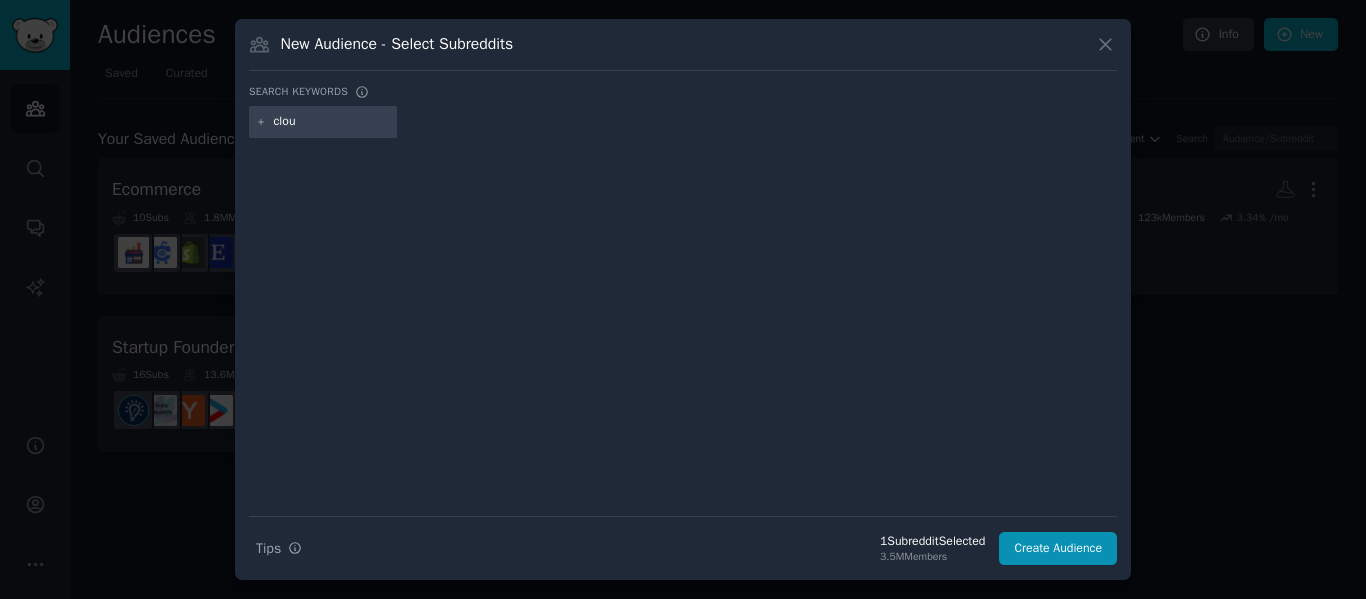 type on "cloud" 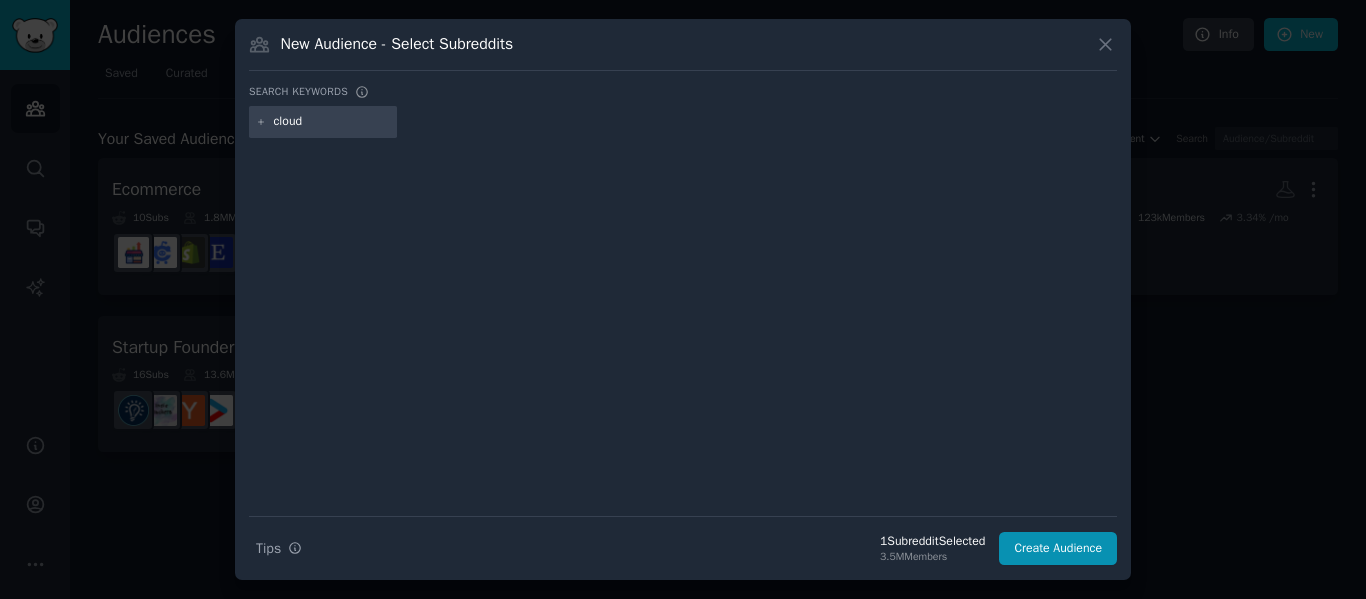 type 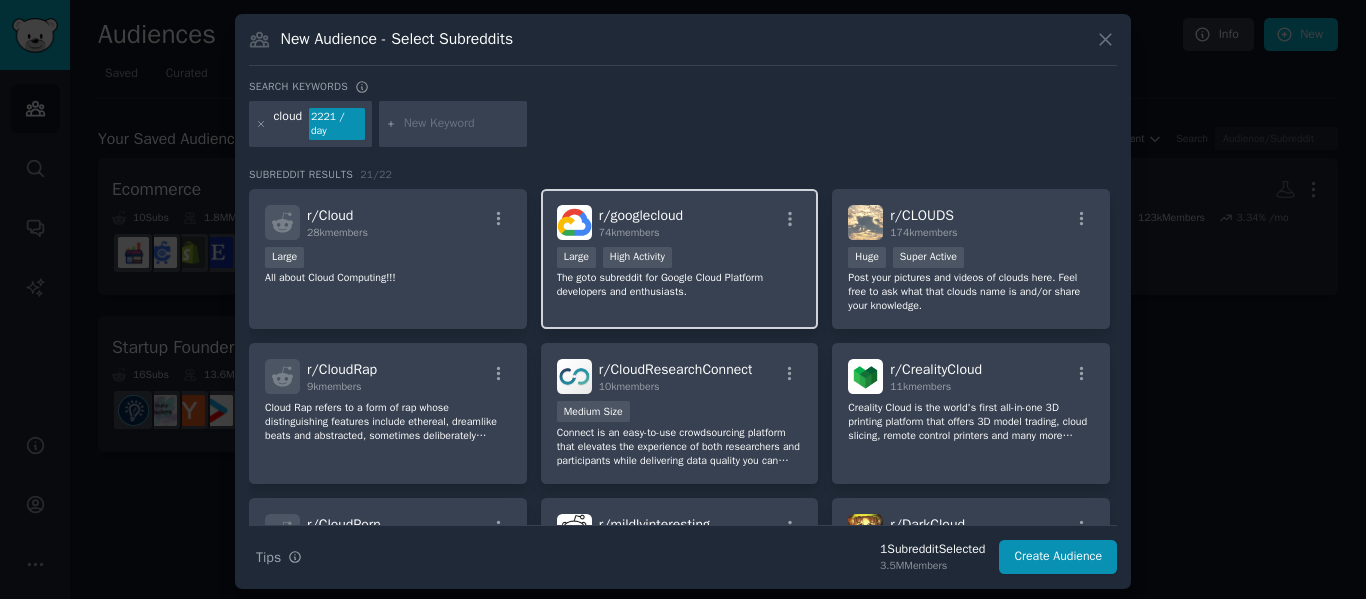 click on "r/ googlecloud 74k  members" at bounding box center (680, 222) 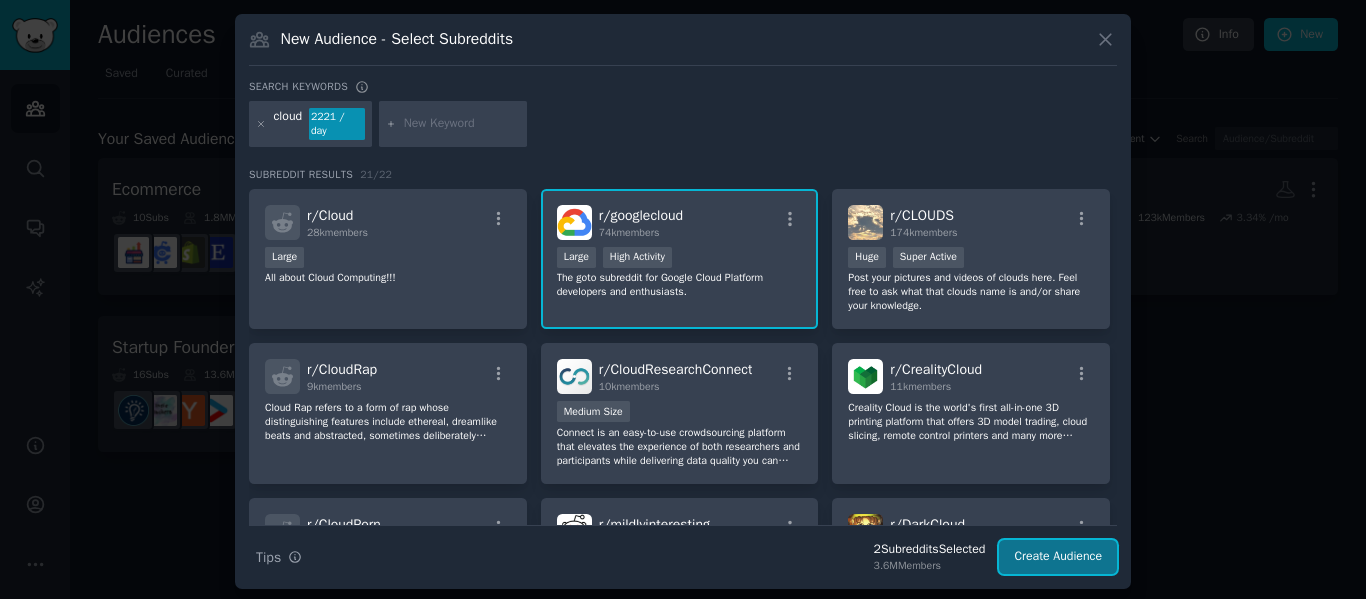 click on "Create Audience" at bounding box center (1058, 557) 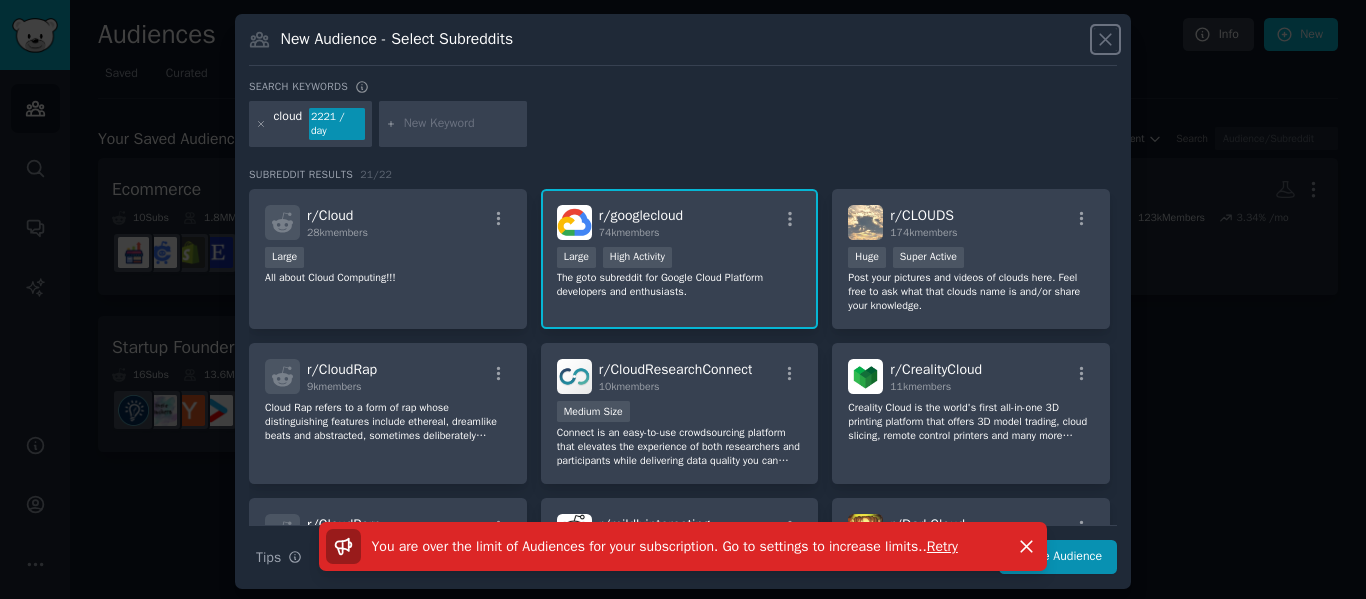 click 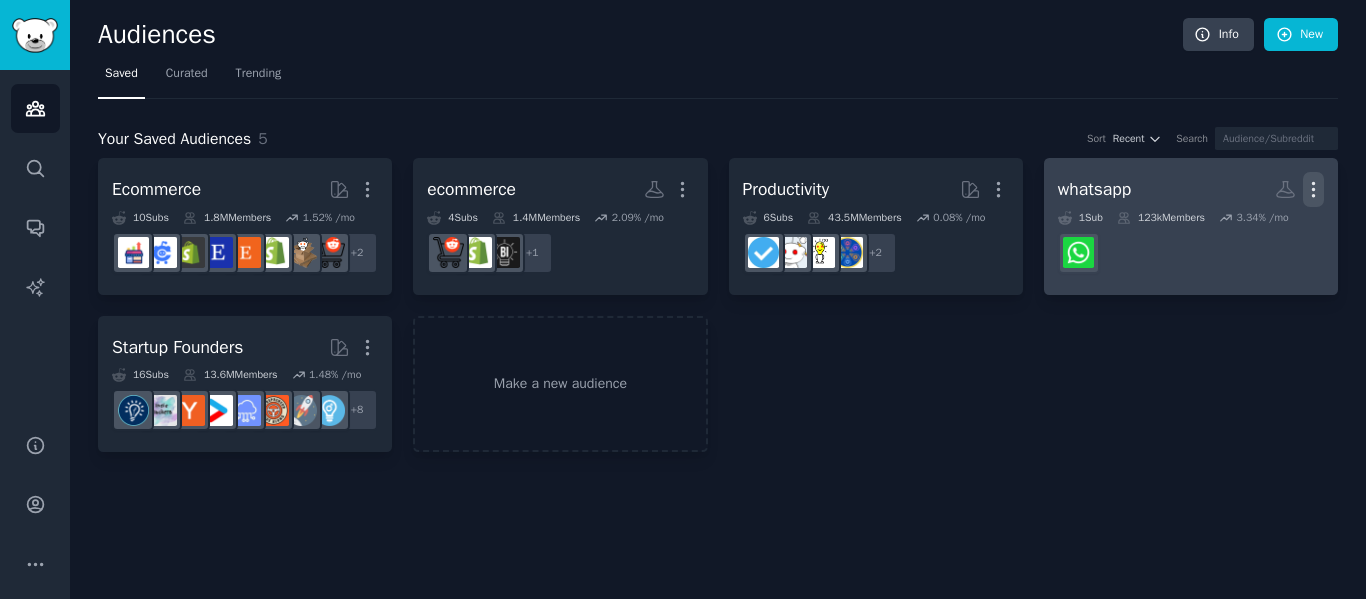 click 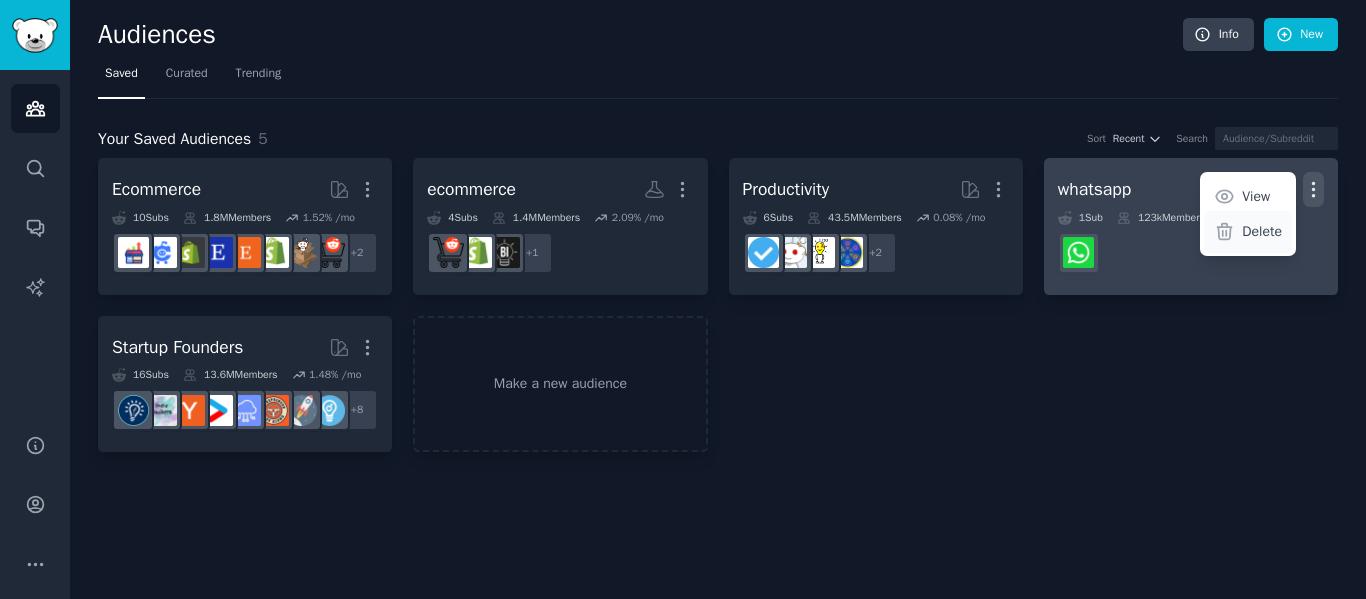click on "Delete" at bounding box center [1262, 231] 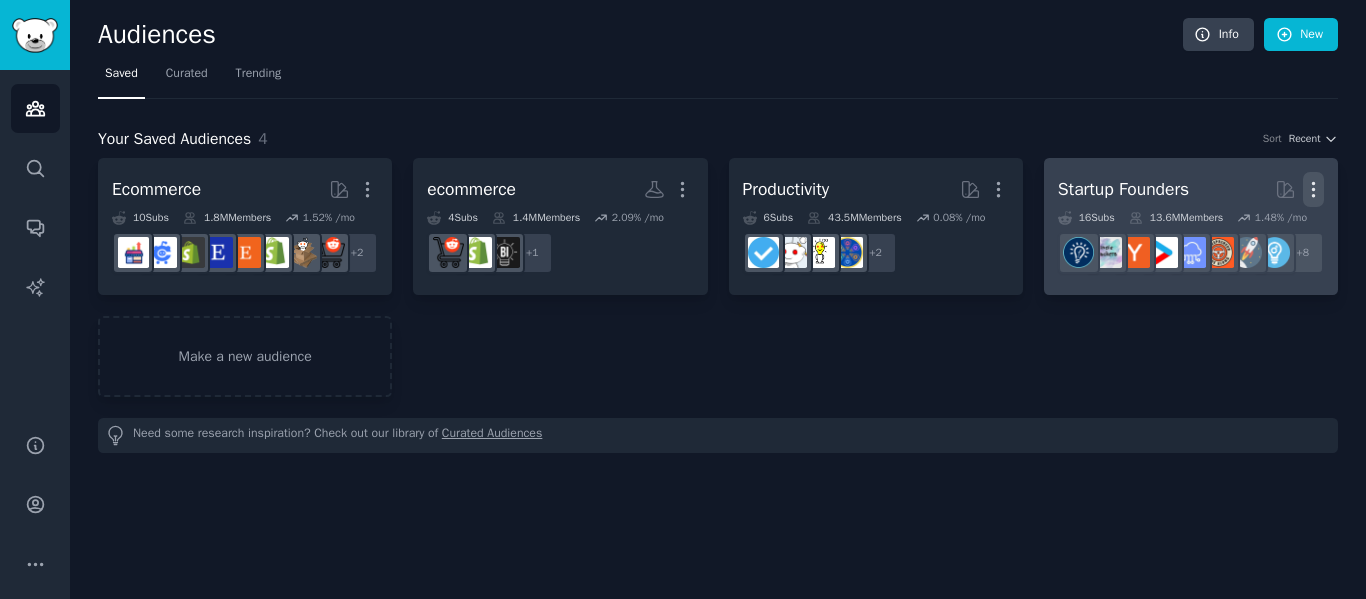click 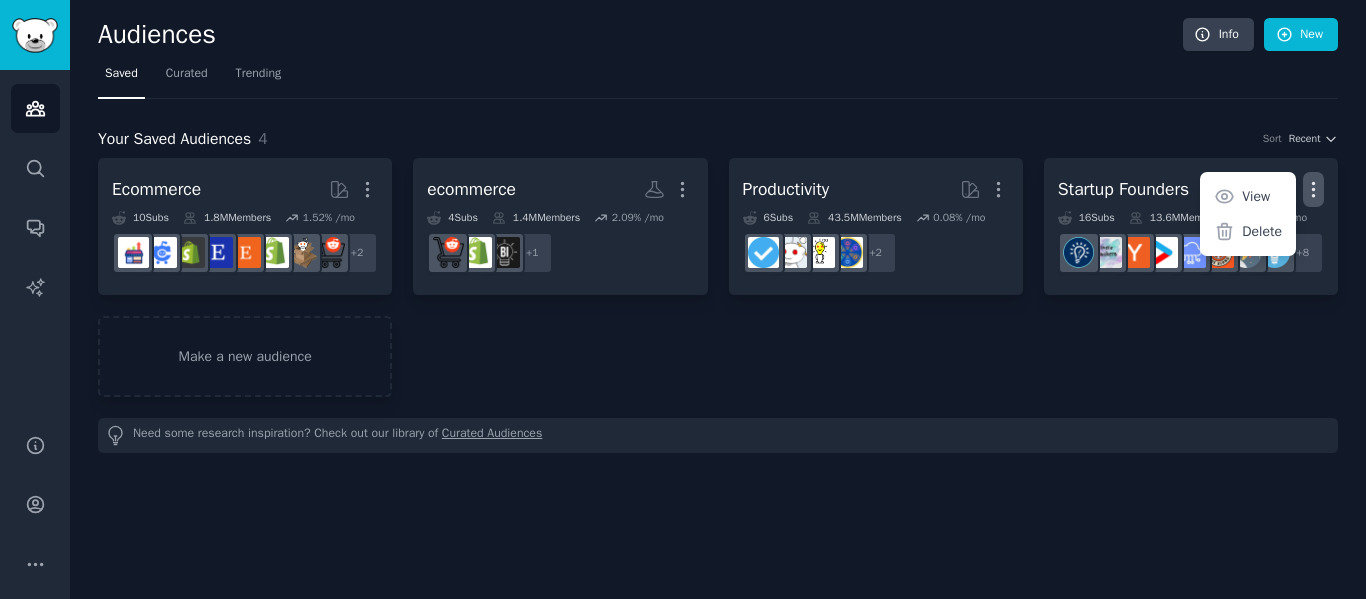 click on "Ecommerce More 10  Sub s 1.8M  Members 1.52 % /mo + 2 ecommerce More 4  Sub s 1.4M  Members 2.09 % /mo + 1 Productivity Curated by GummySearch More 6  Sub s 43.5M  Members 0.08 % /mo r/getdisciplined + 2 Startup Founders Curated by GummySearch More View Delete 16  Sub s 13.6M  Members 1.48 % /mo r/startup + 8 Make a new audience" at bounding box center [718, 277] 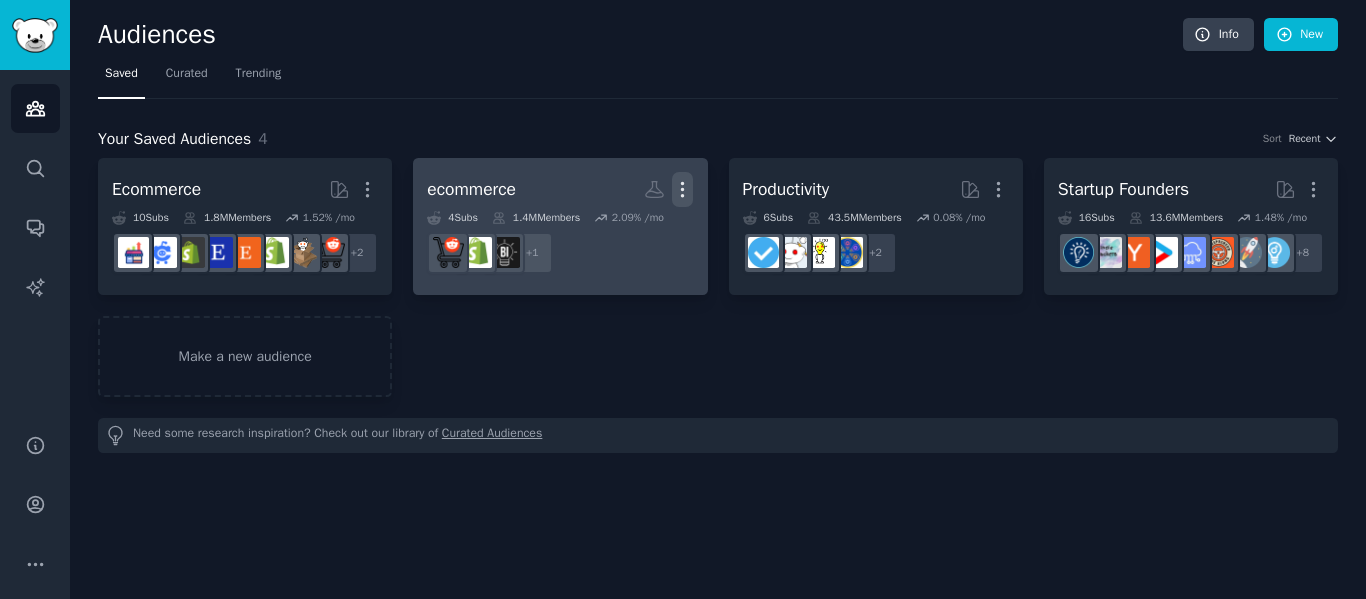 click 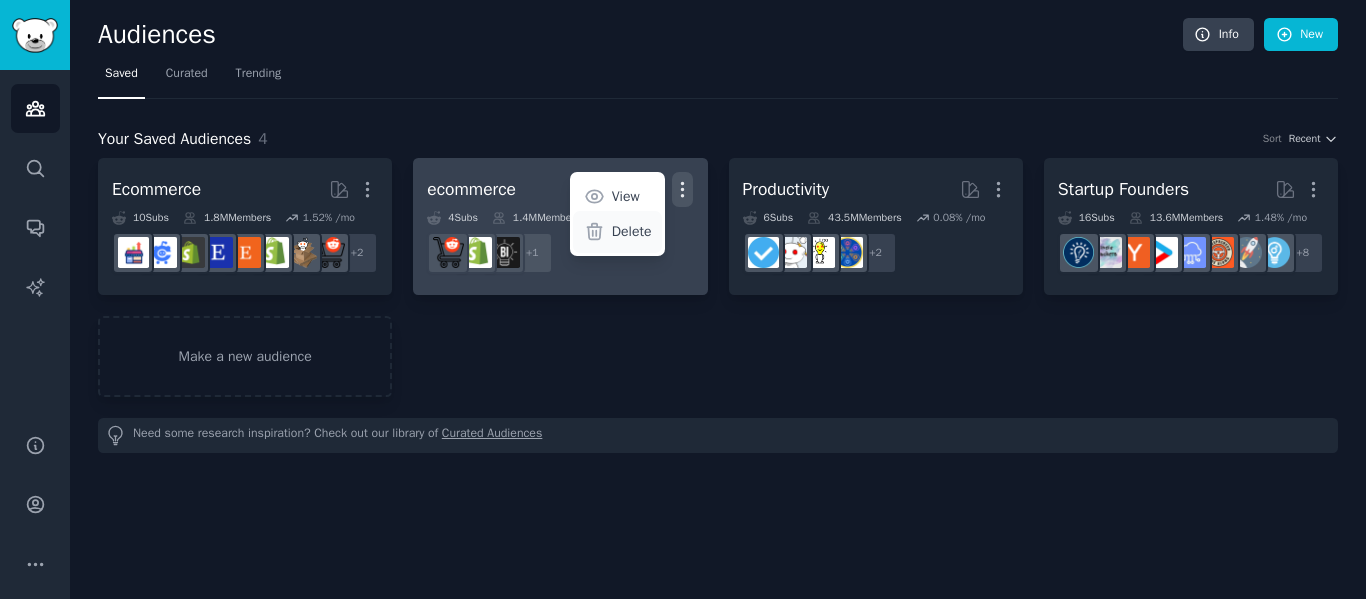 click on "Delete" at bounding box center [632, 231] 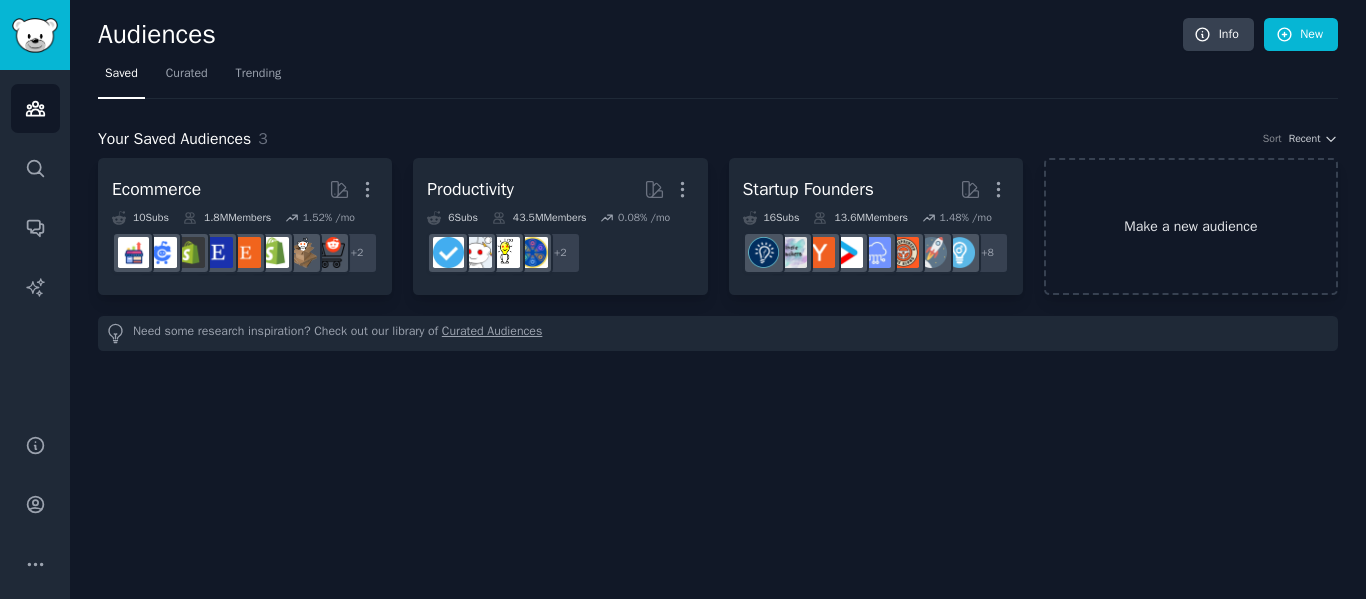 click on "Make a new audience" at bounding box center (1191, 226) 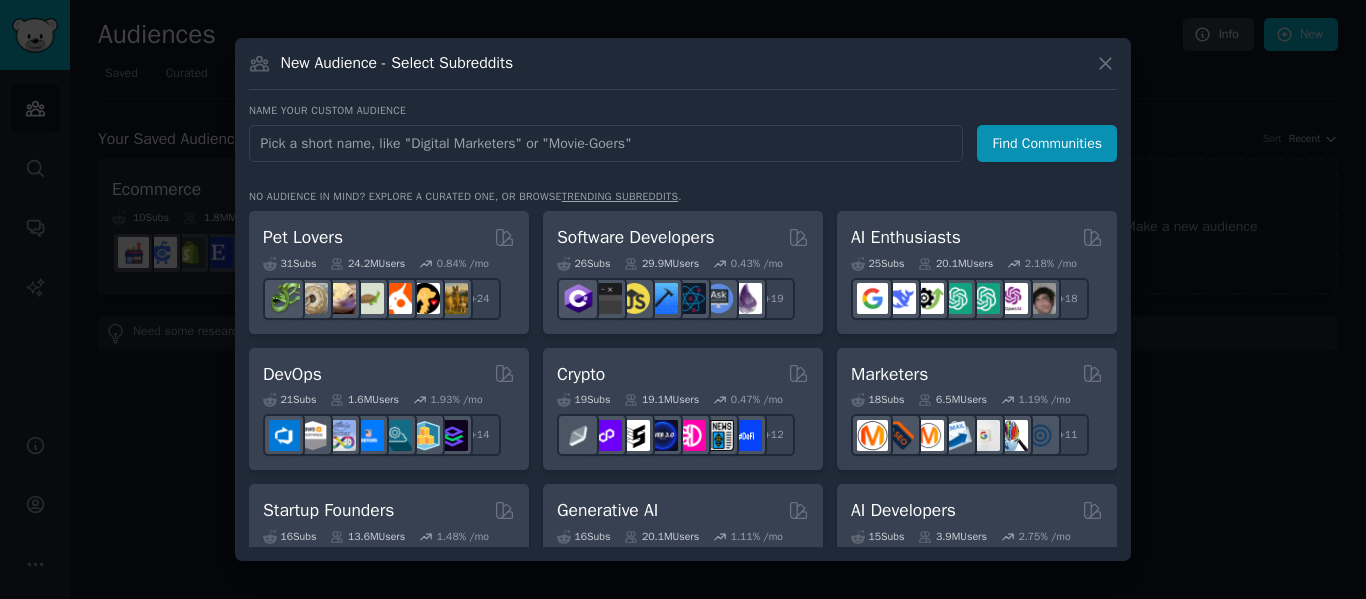 click at bounding box center (606, 143) 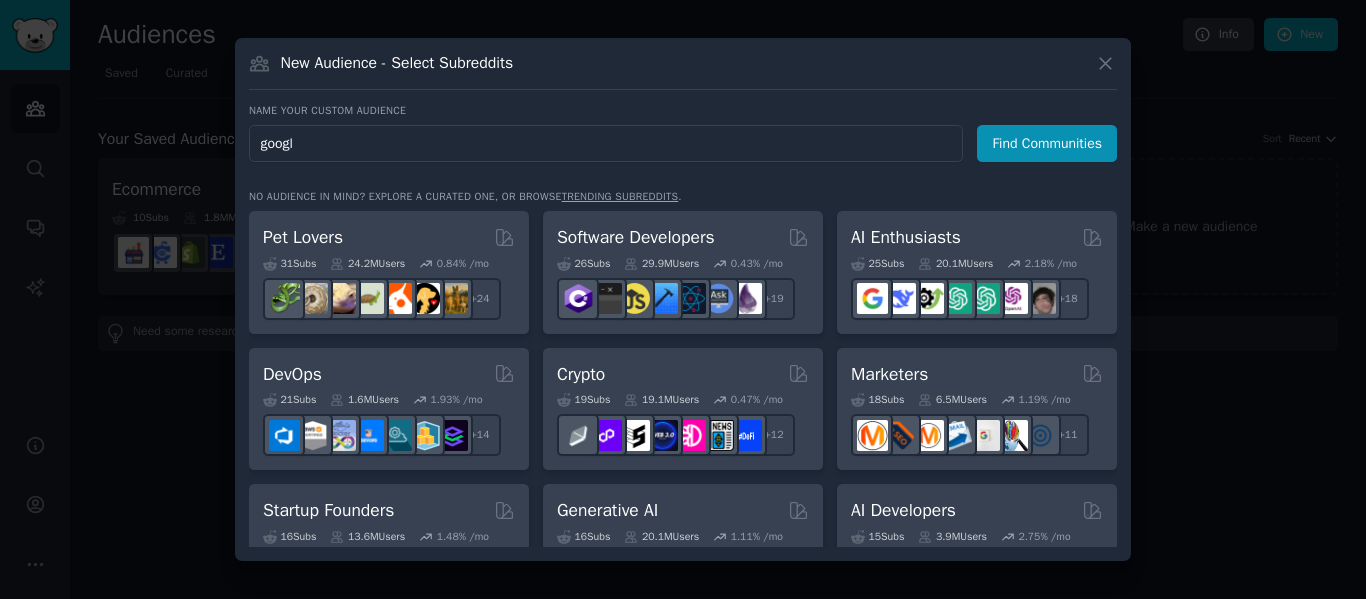 type on "google" 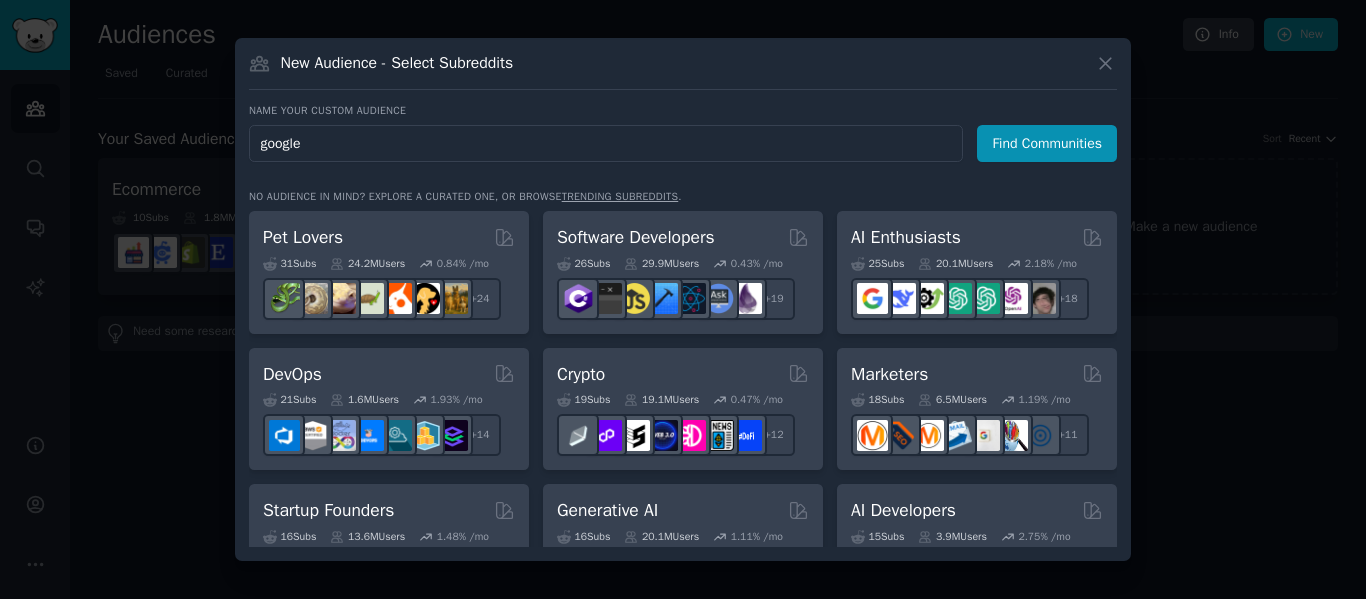 click on "Find Communities" at bounding box center [1047, 143] 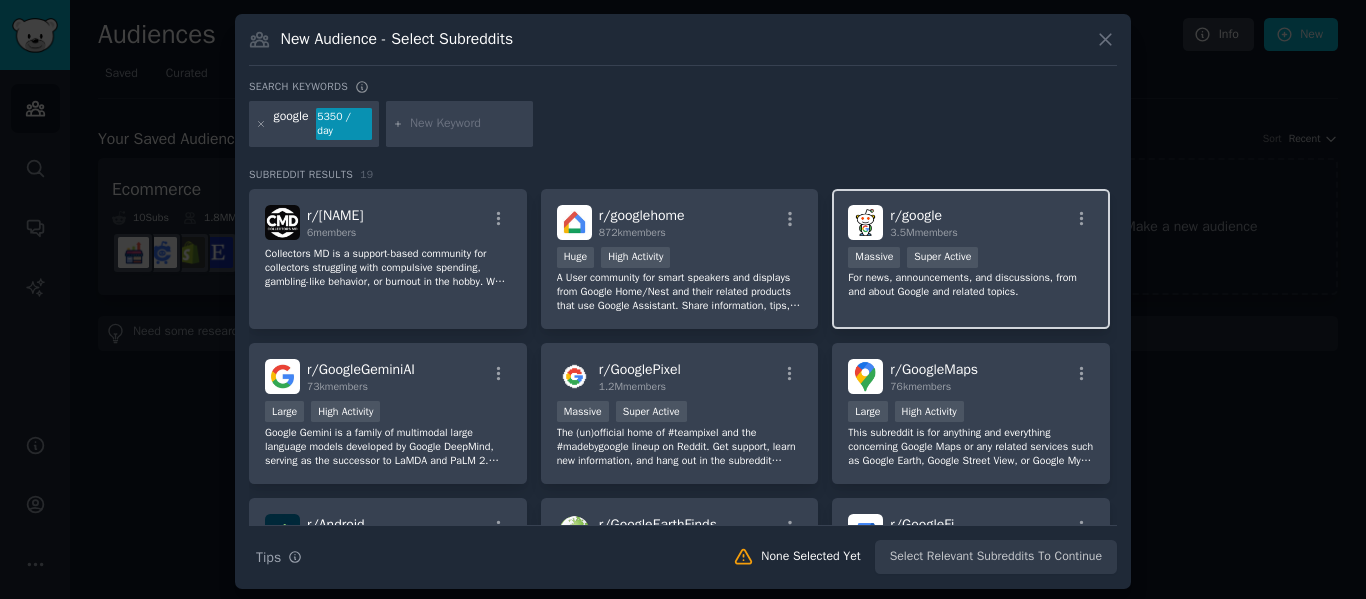 click on "u/[USERNAME]" at bounding box center (923, 222) 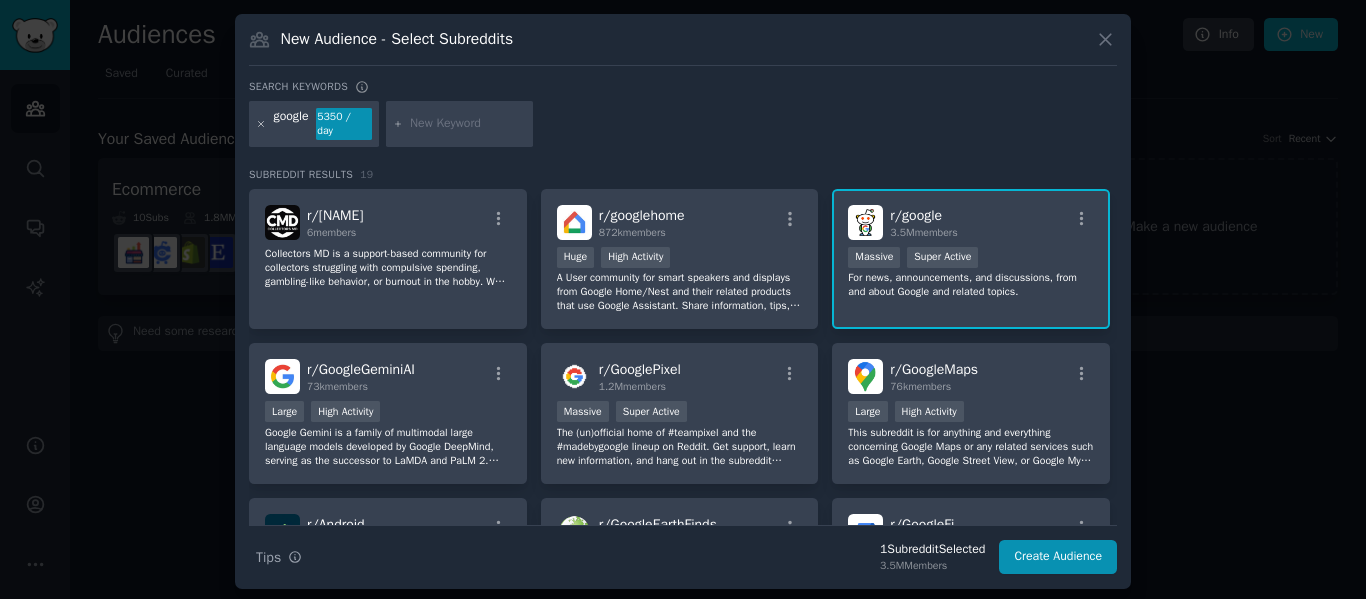 click 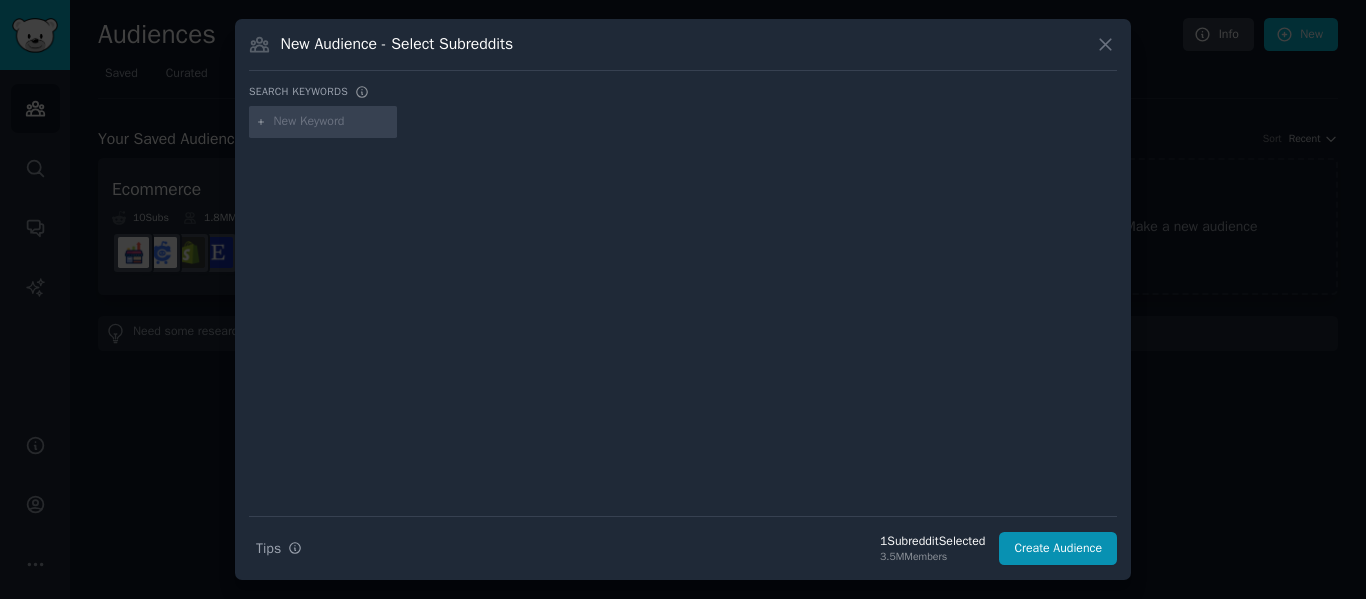 click at bounding box center [332, 122] 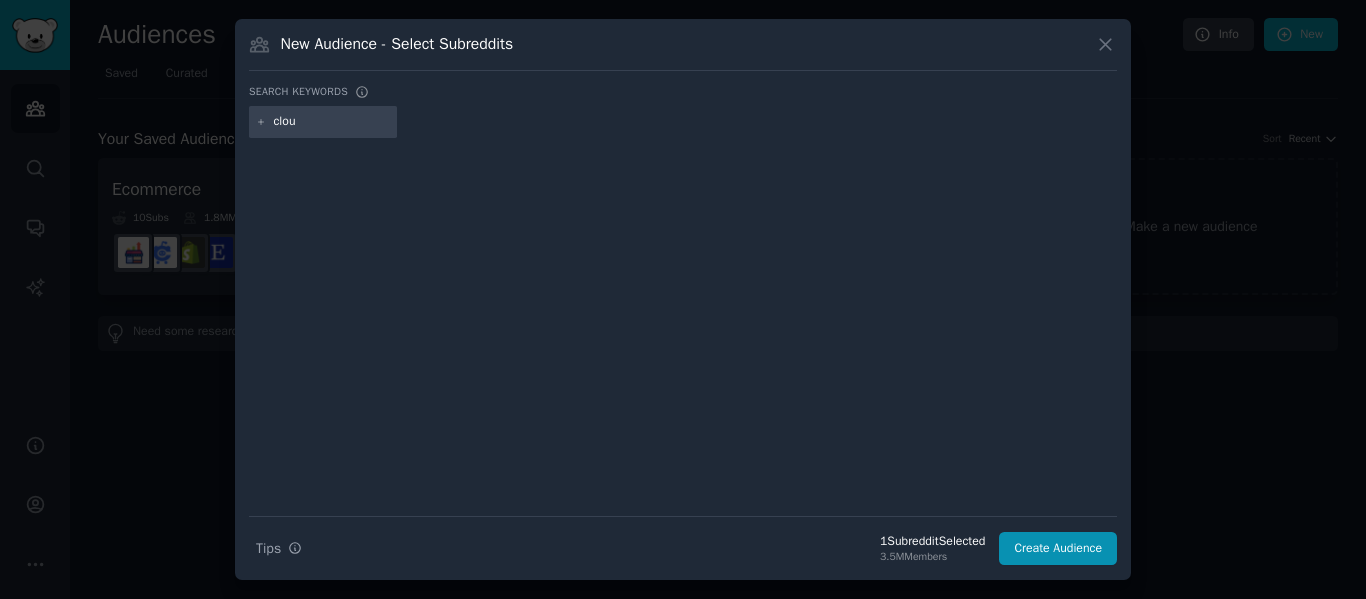 type on "cloud" 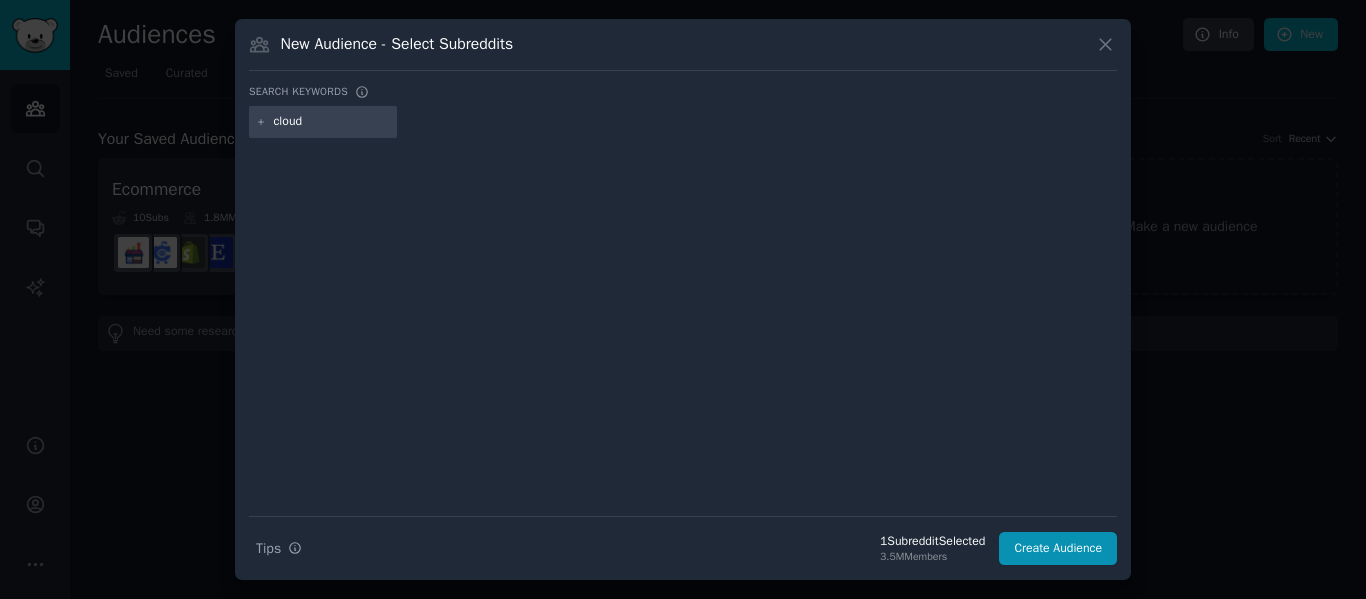 type 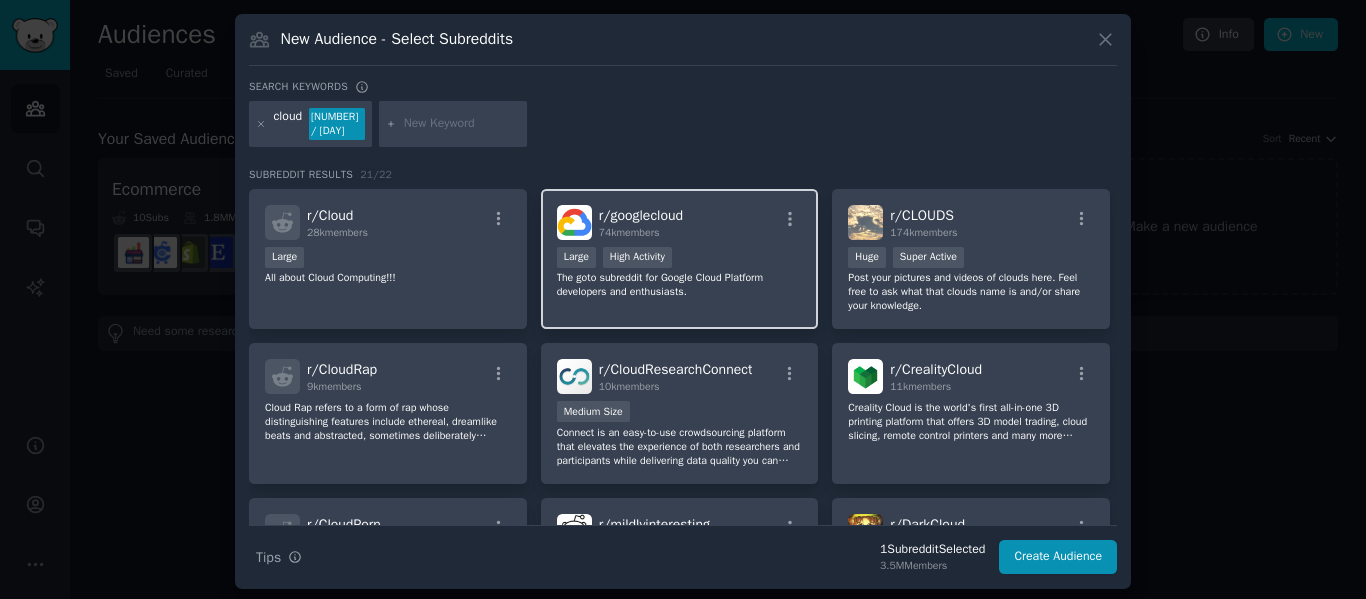 click on "r/ googlecloud" at bounding box center (641, 215) 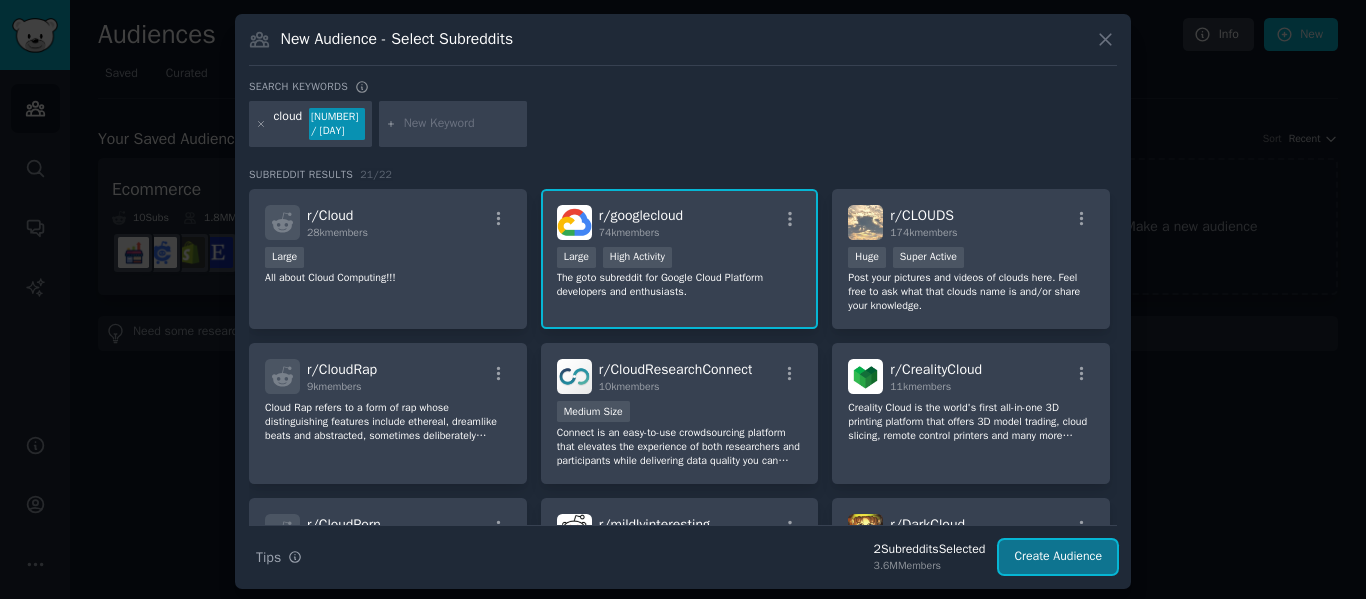click on "Create Audience" at bounding box center [1058, 557] 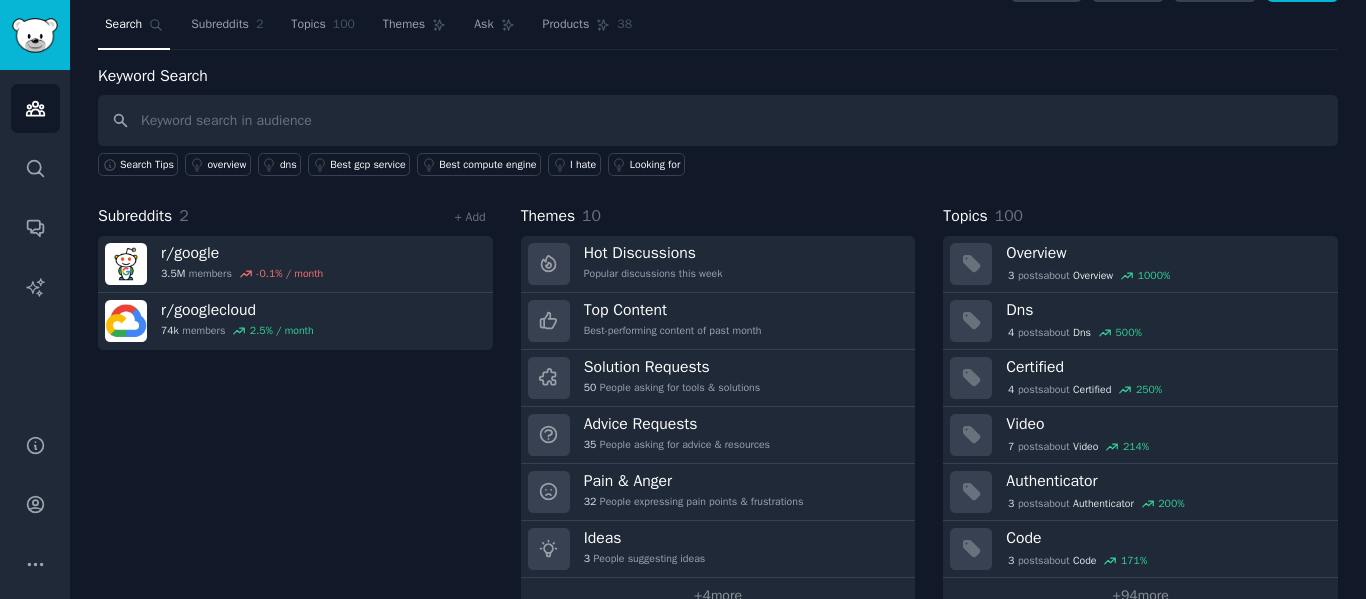 scroll, scrollTop: 91, scrollLeft: 0, axis: vertical 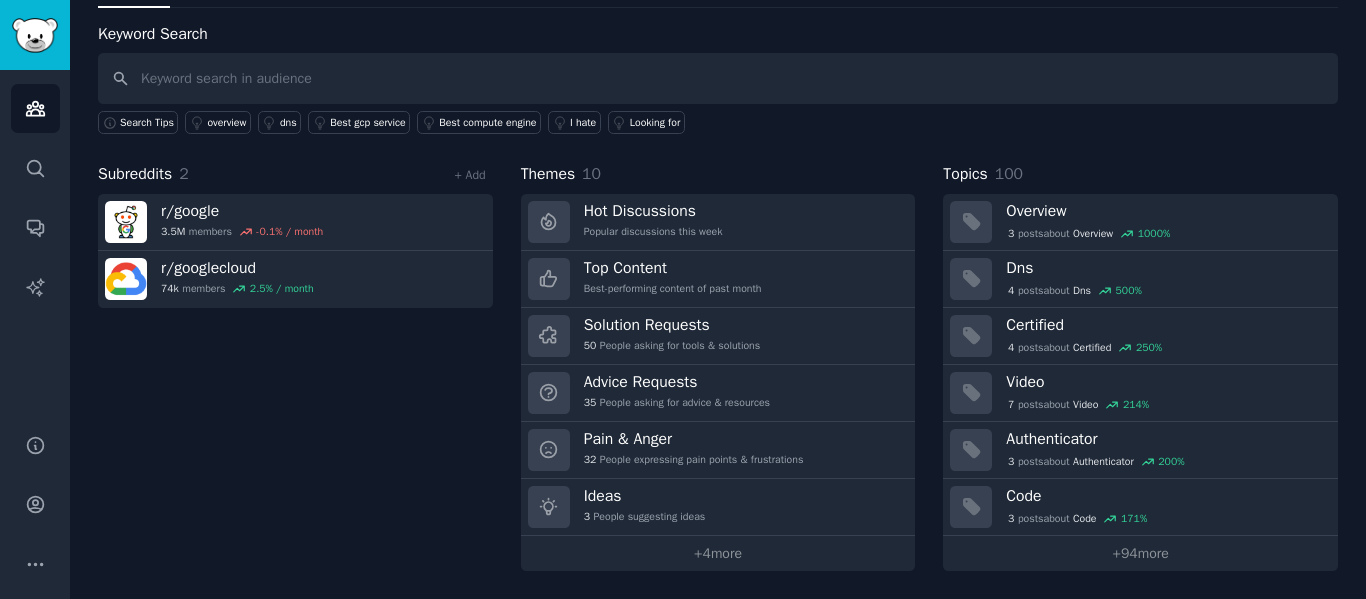click at bounding box center (718, 78) 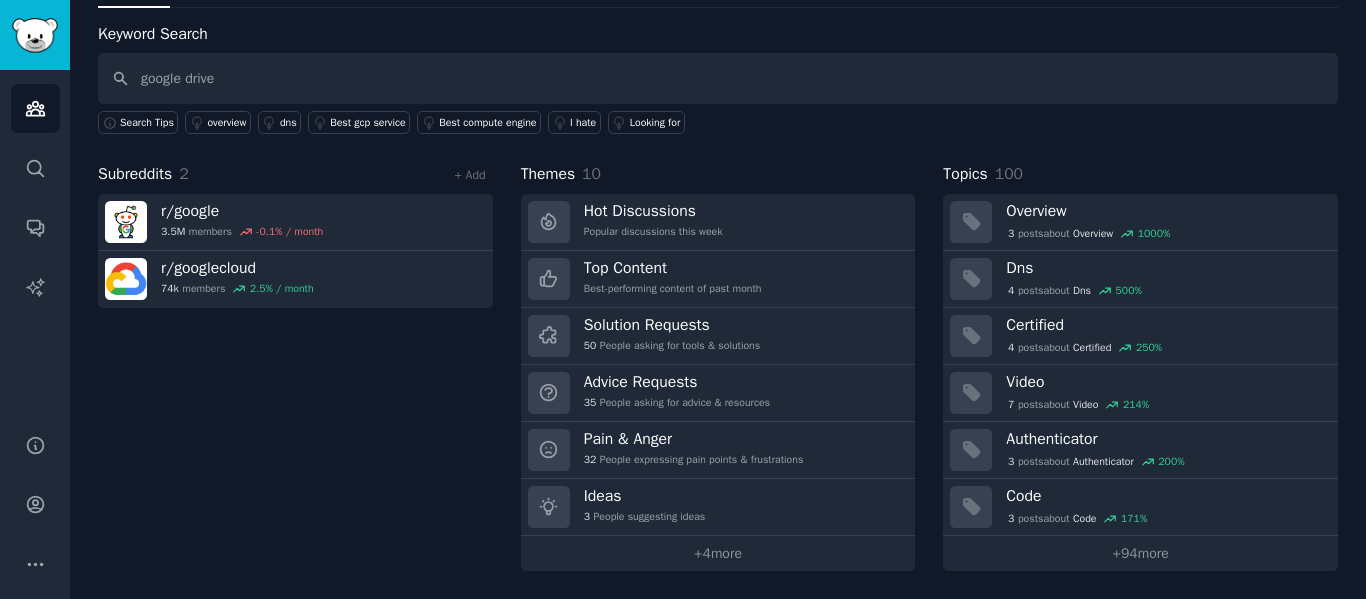 type on "google drive" 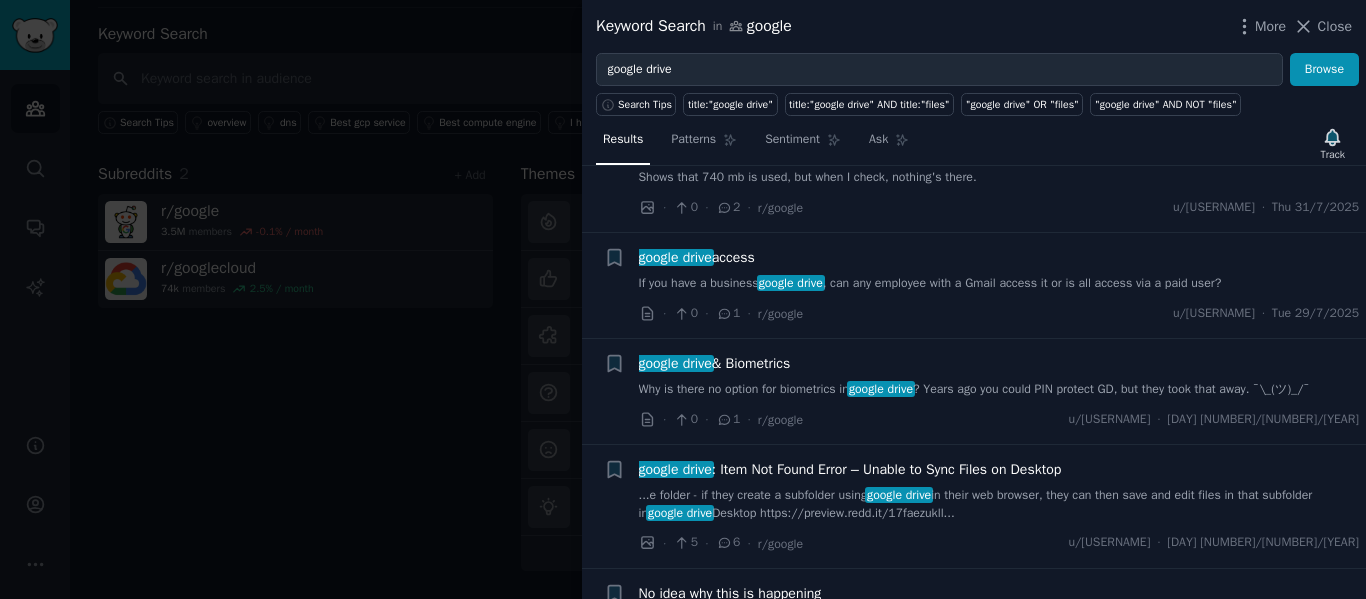 scroll, scrollTop: 400, scrollLeft: 0, axis: vertical 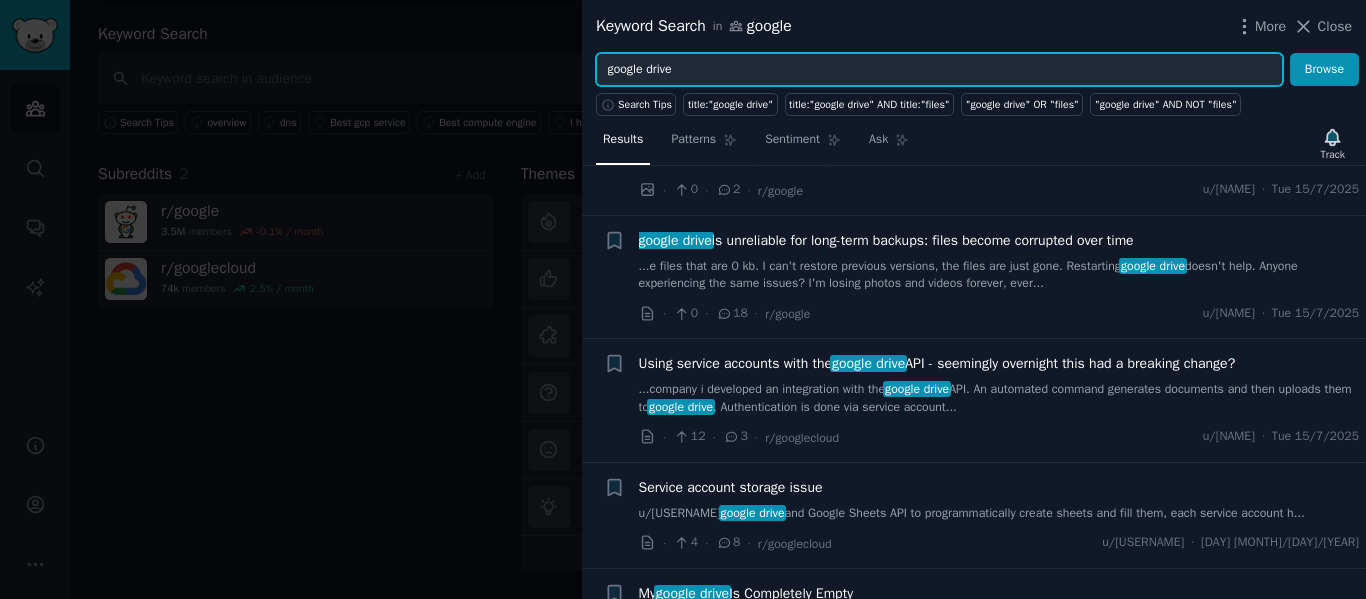 click on "google drive" at bounding box center [939, 70] 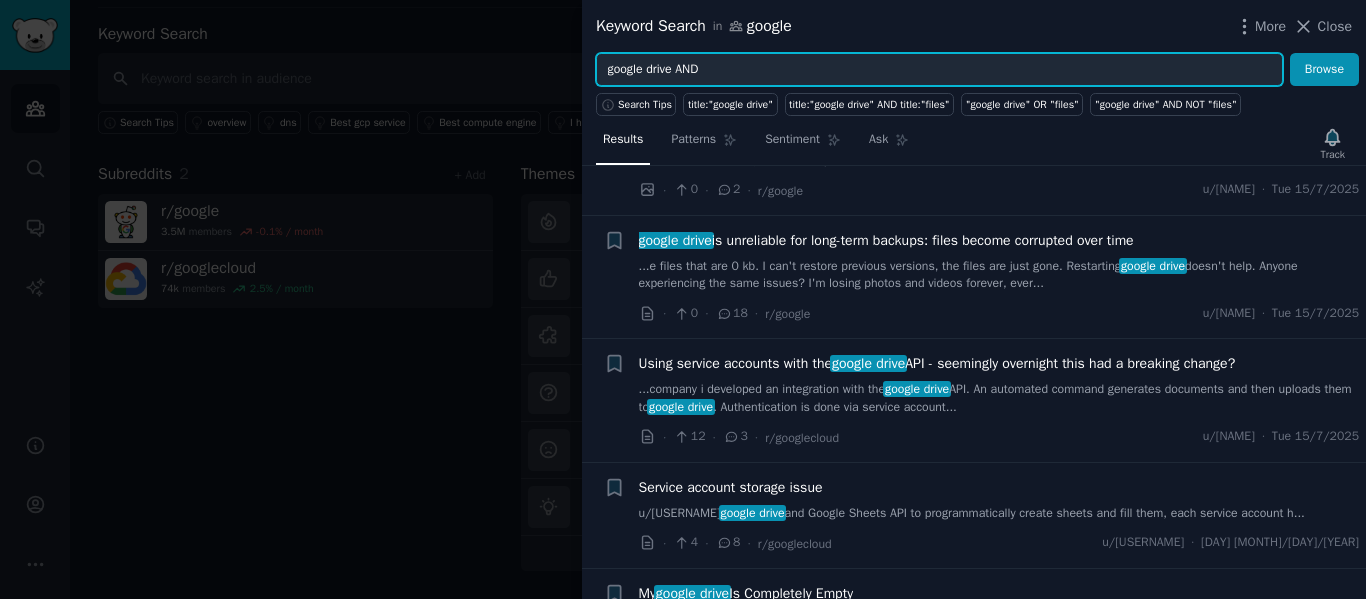 click on "google drive AND" at bounding box center (939, 70) 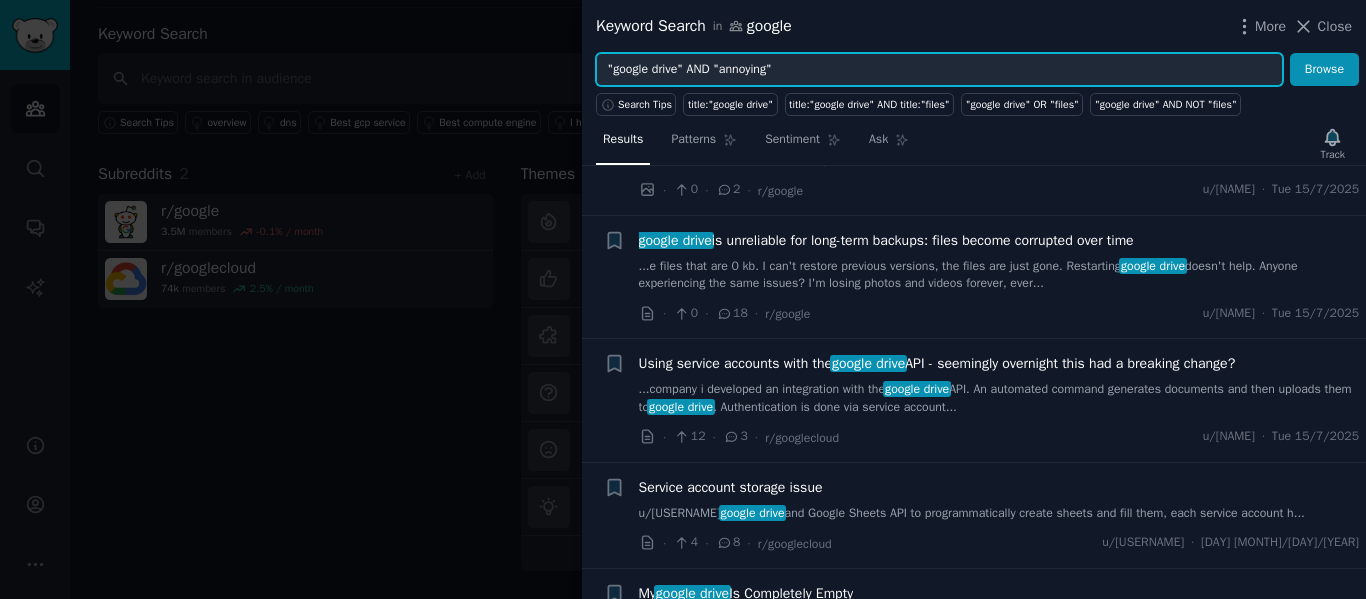 click on ""google drive" AND "annoying"" at bounding box center [939, 70] 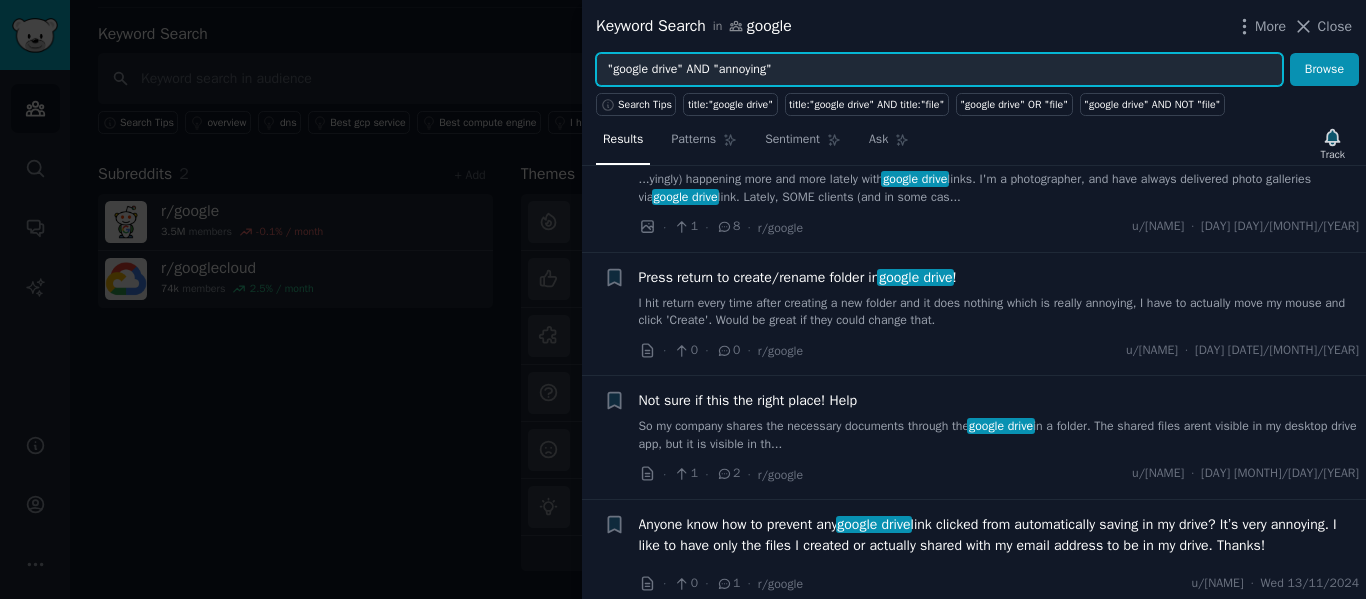 scroll, scrollTop: 0, scrollLeft: 0, axis: both 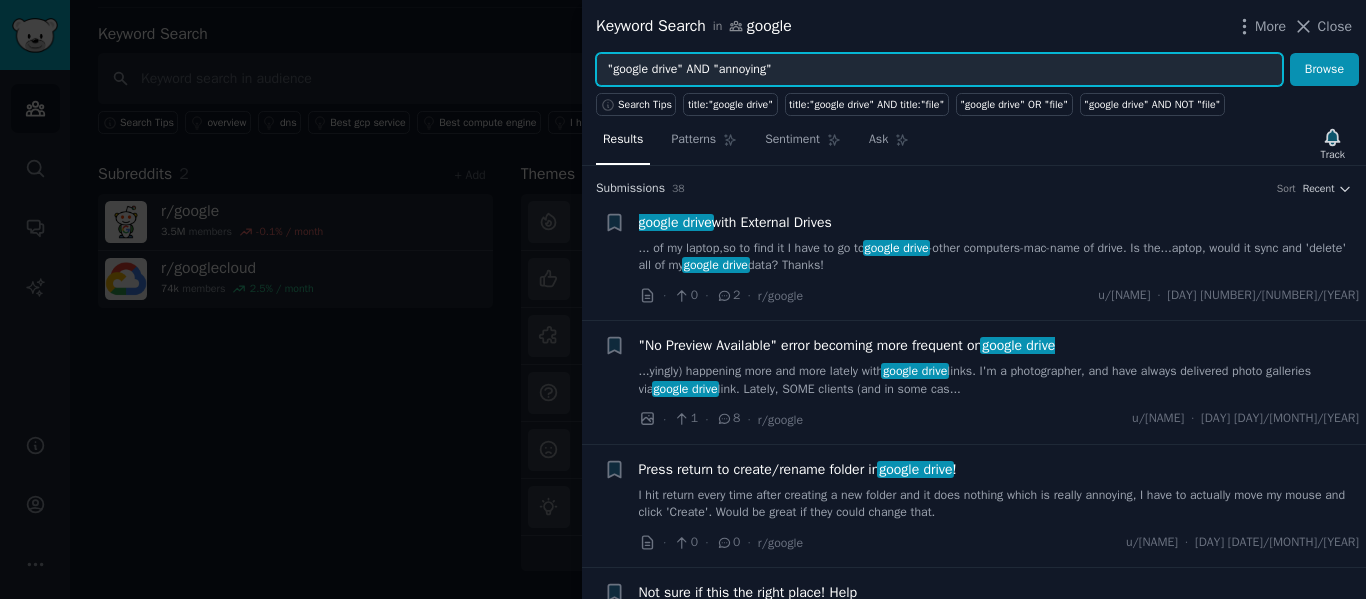 click on ""google drive" AND "annoying"" at bounding box center (939, 70) 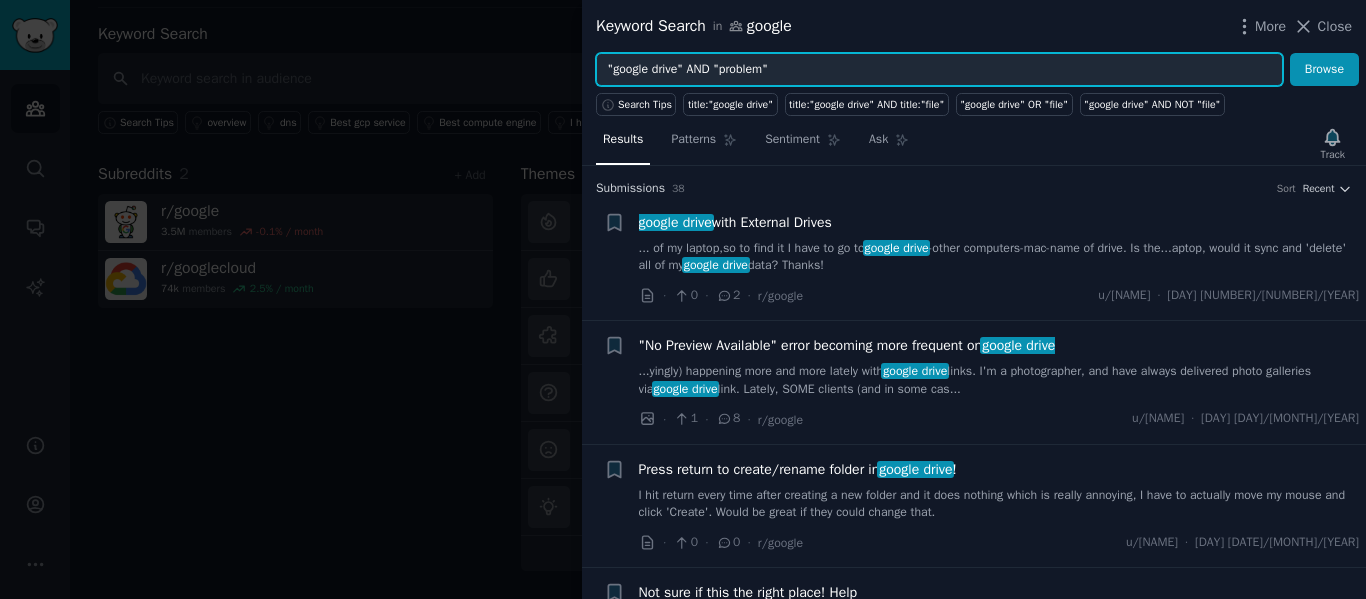 type on ""google drive" AND "problem"" 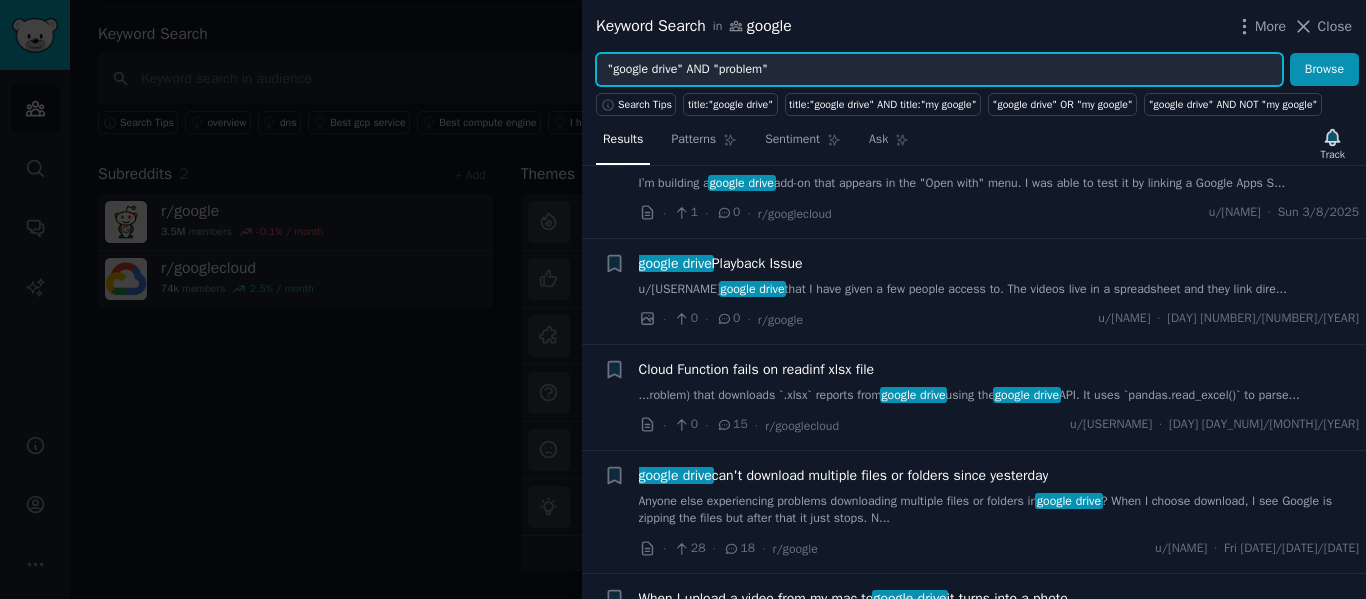 scroll, scrollTop: 100, scrollLeft: 0, axis: vertical 